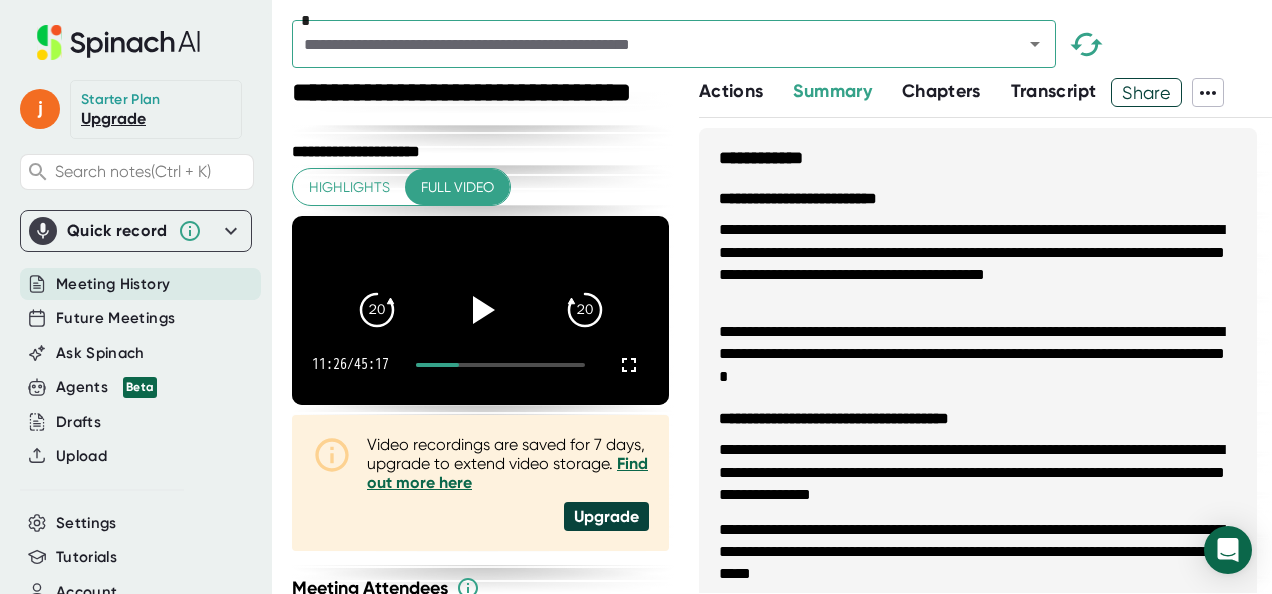 scroll, scrollTop: 0, scrollLeft: 0, axis: both 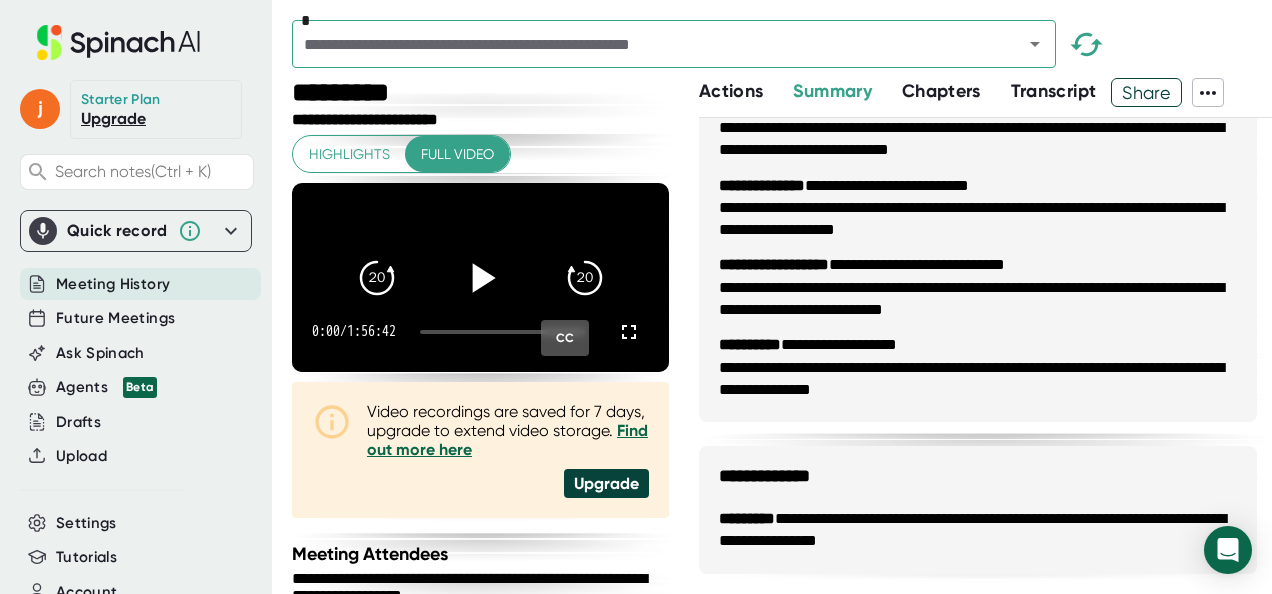 click 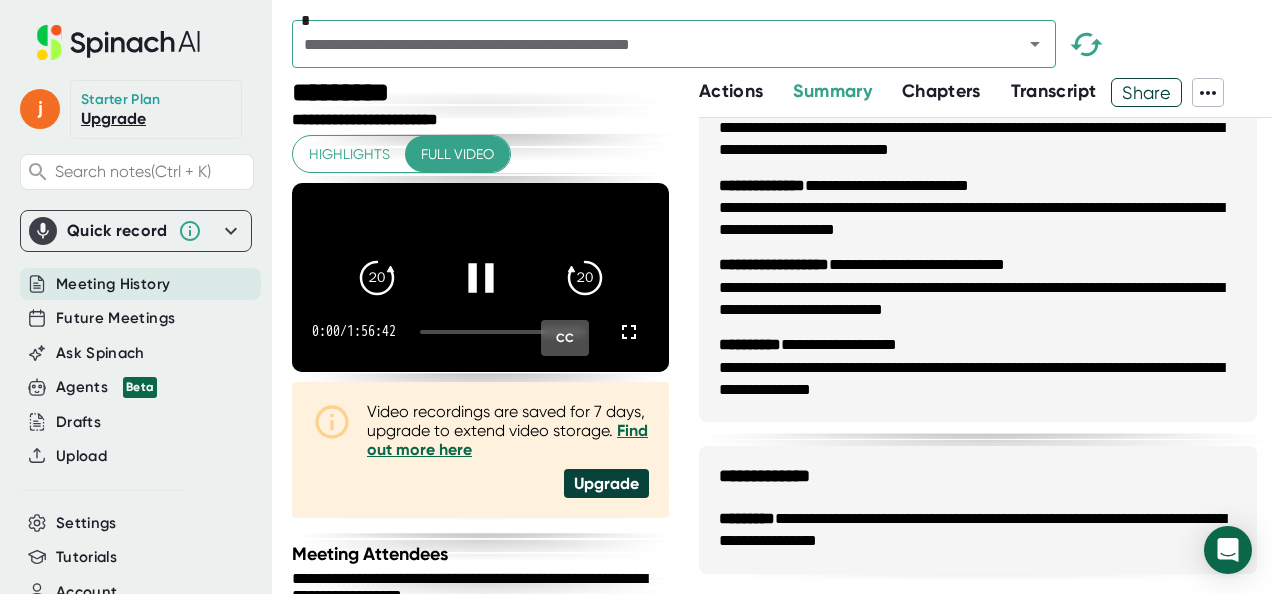 click on "0:00  /  1:56:42 CC" at bounding box center (480, 332) 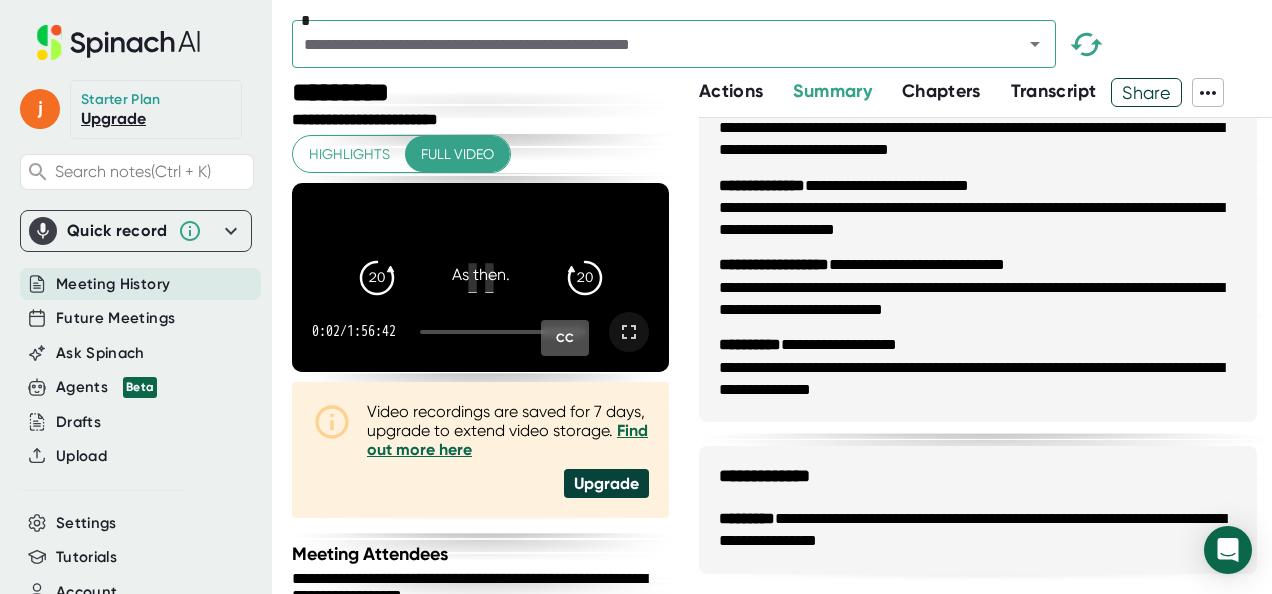 click 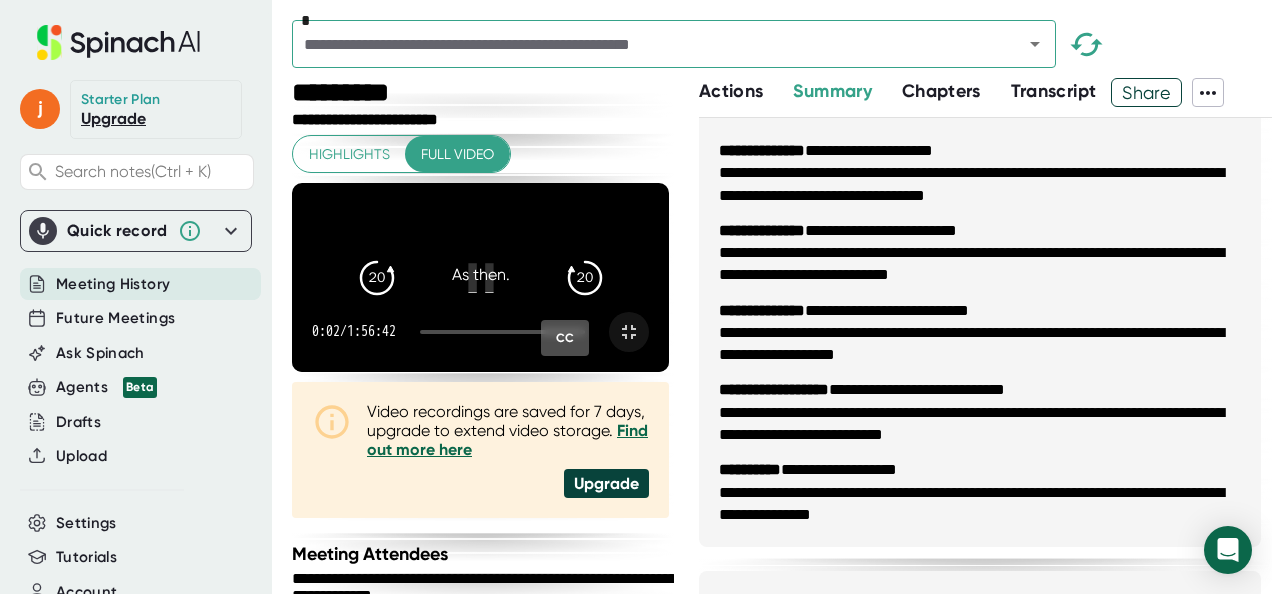 scroll, scrollTop: 1712, scrollLeft: 0, axis: vertical 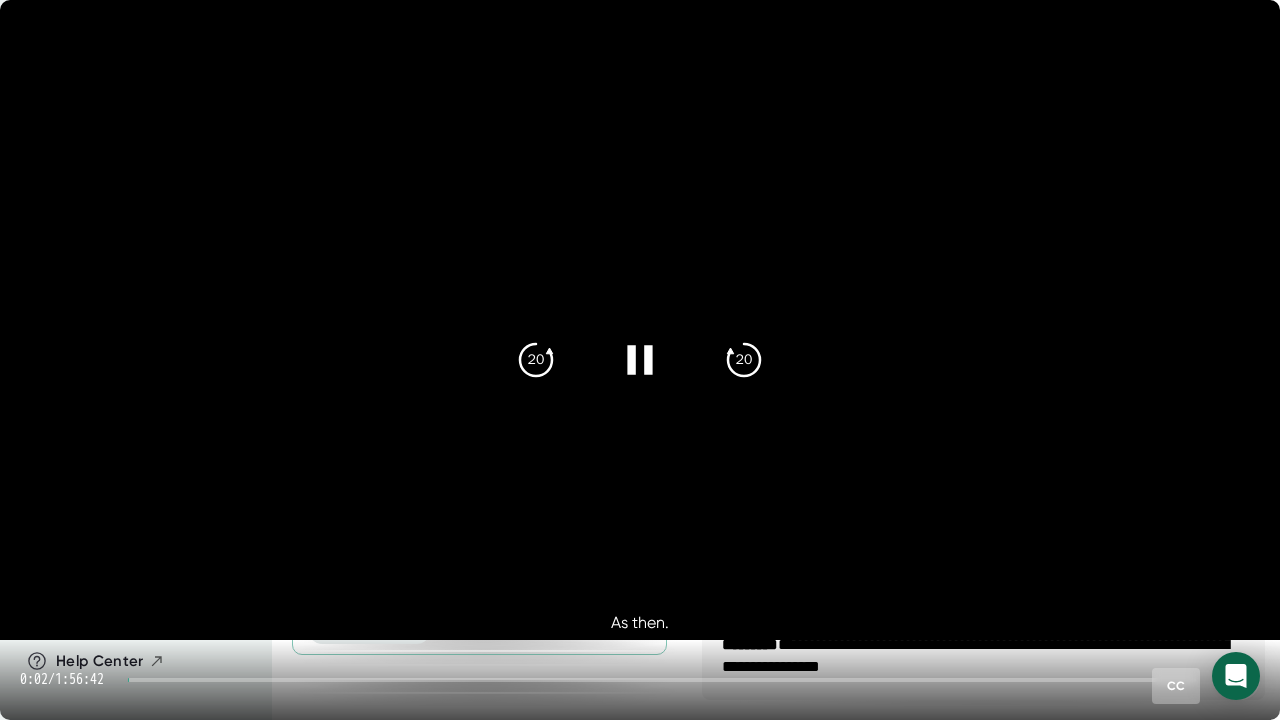 click at bounding box center (640, 320) 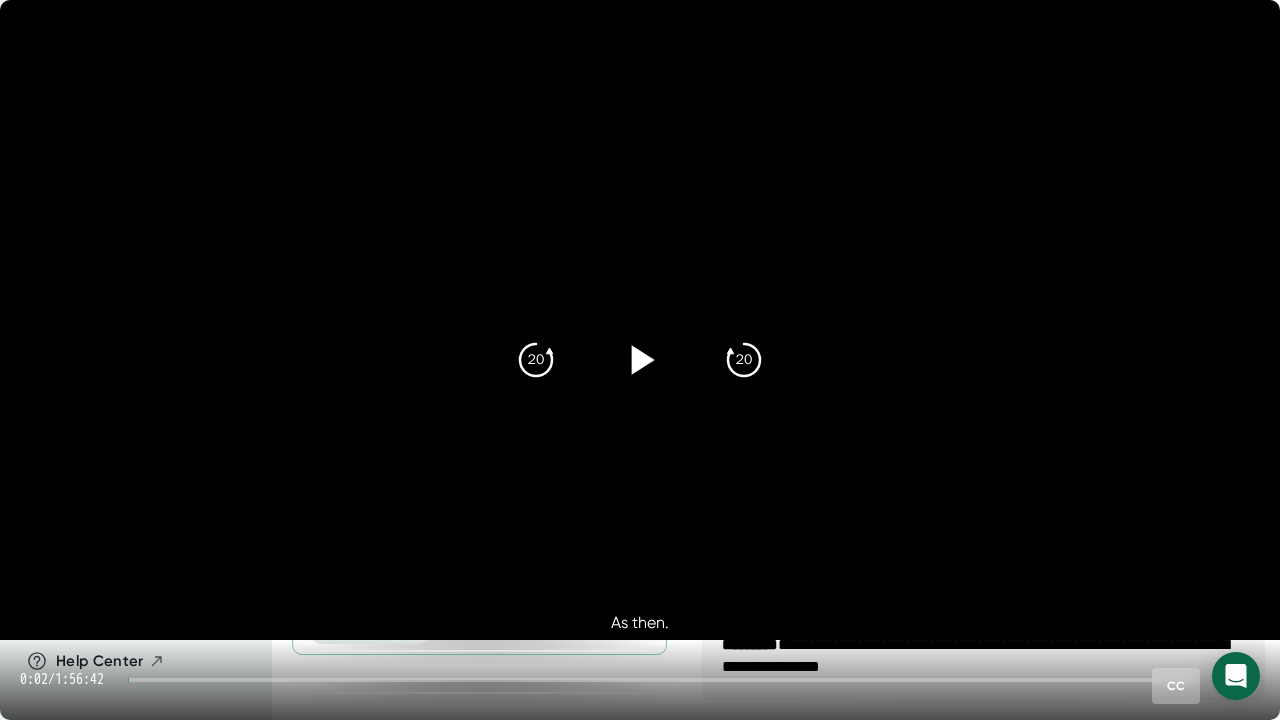 click 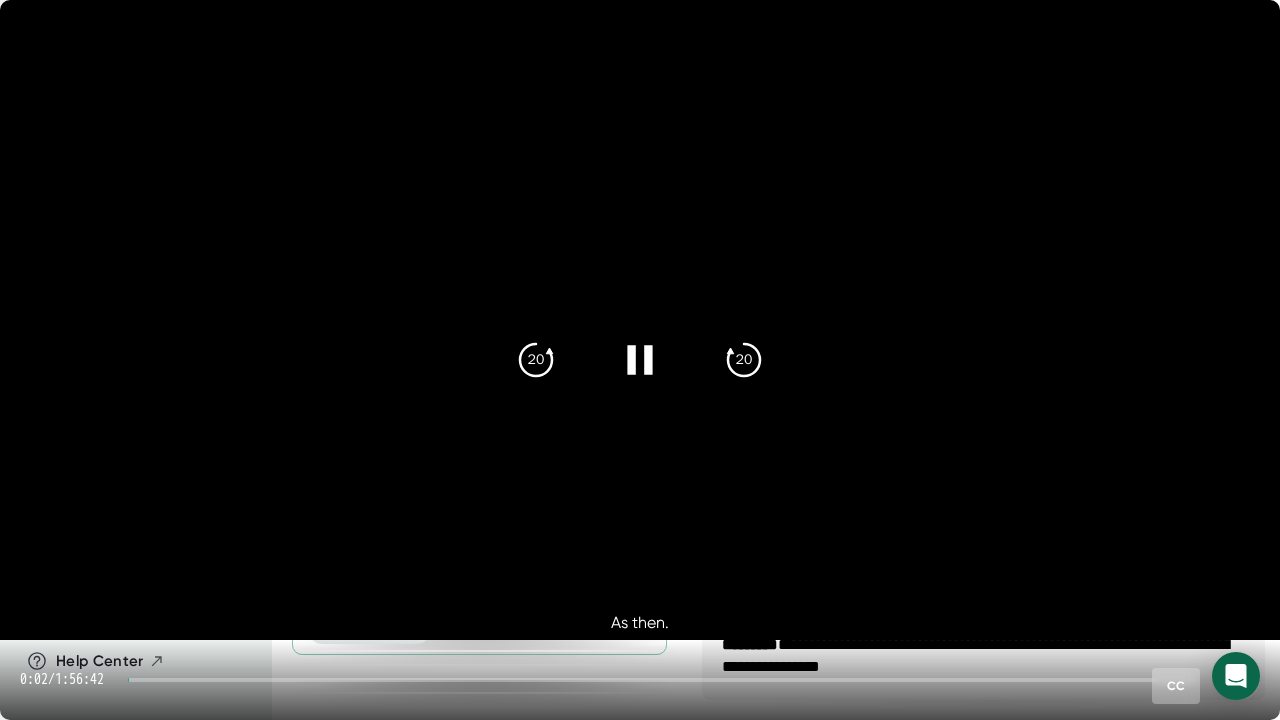 click on "0:02  /  1:56:42 CC" at bounding box center (640, 680) 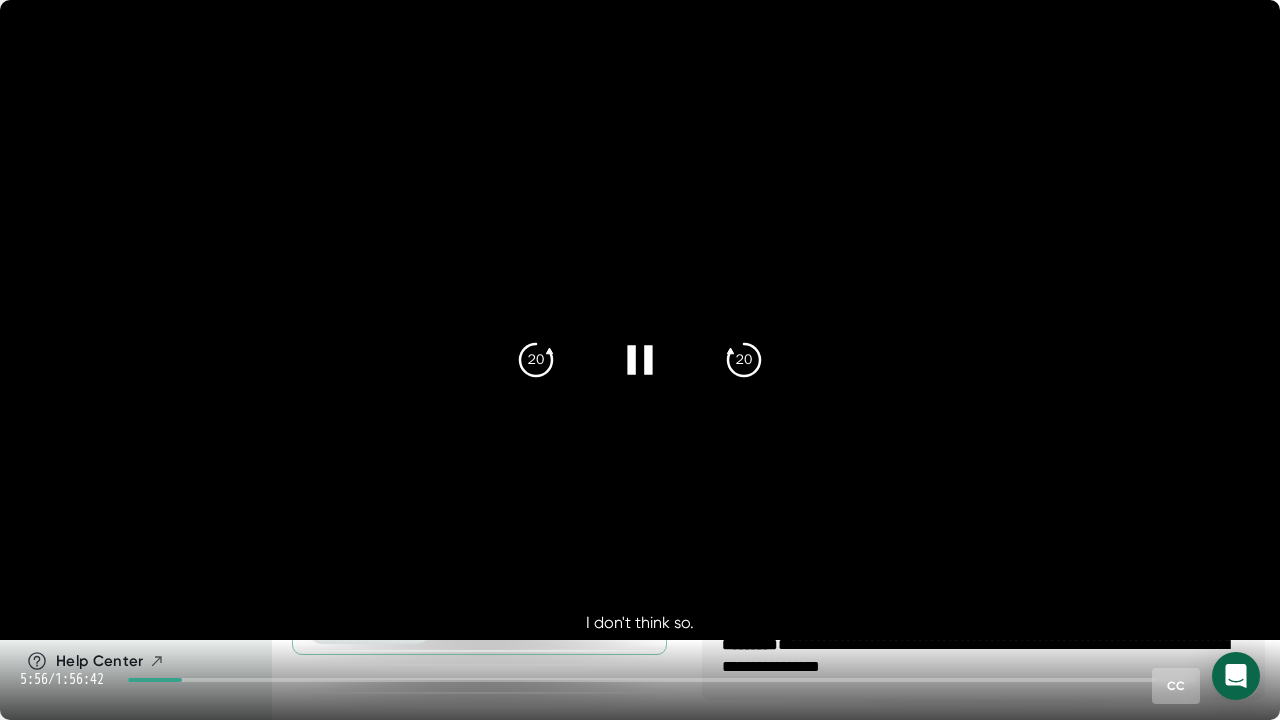 click 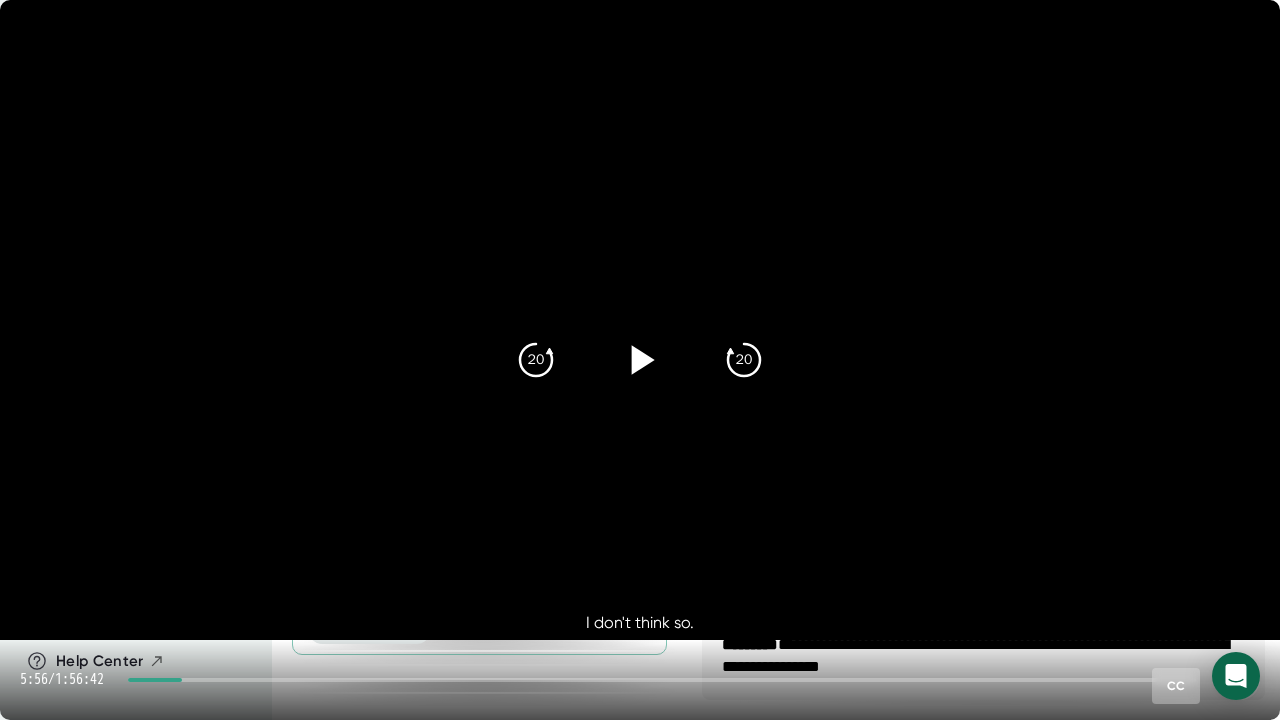 click 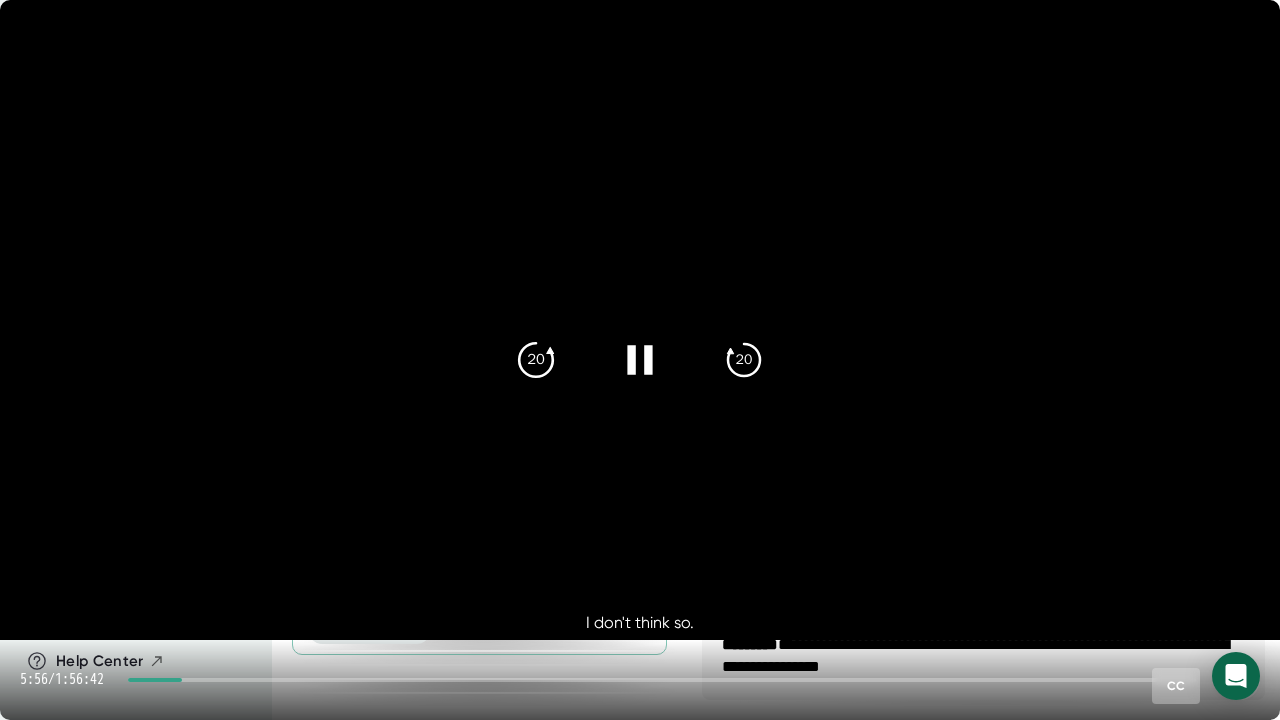 click on "20" 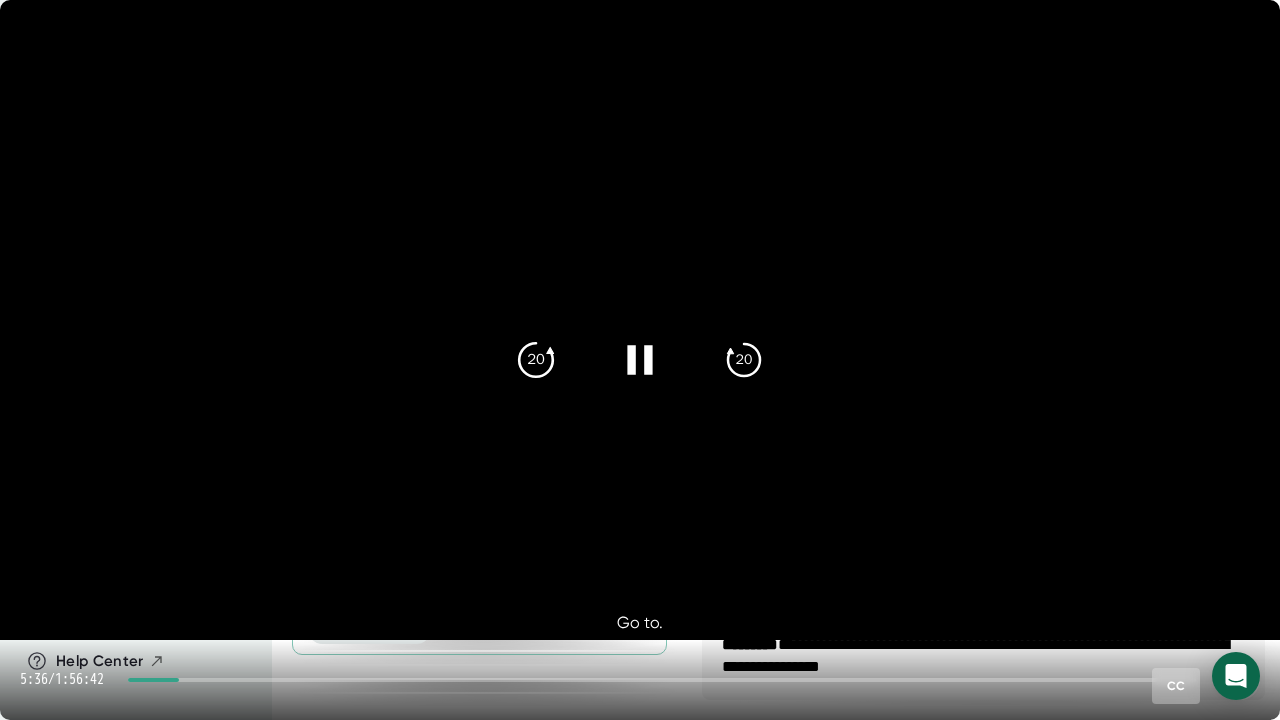 click on "20" 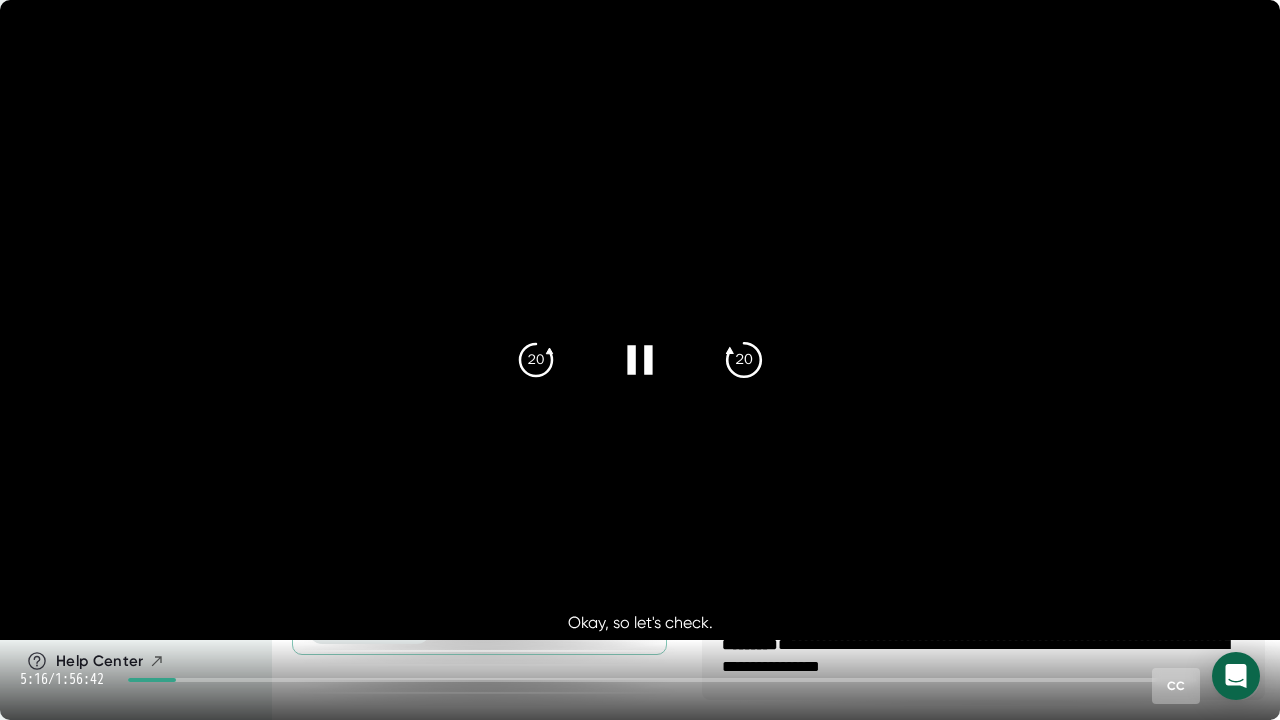 click 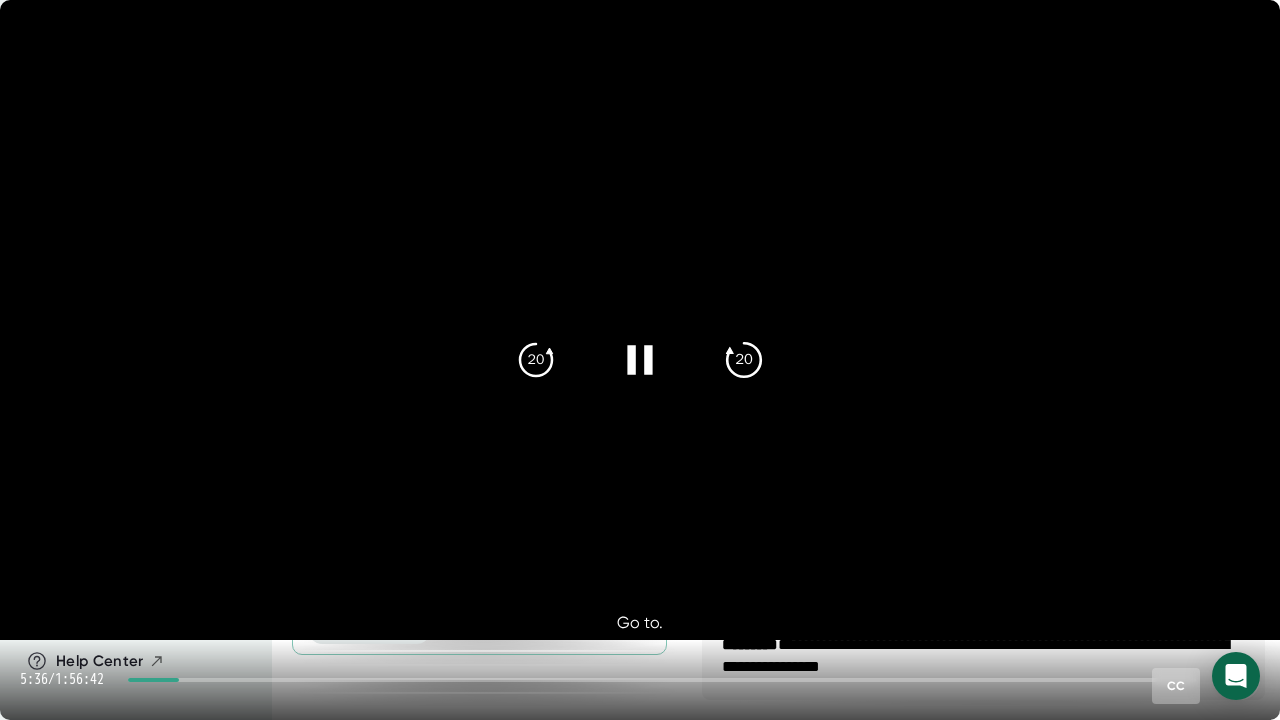 click on "20" 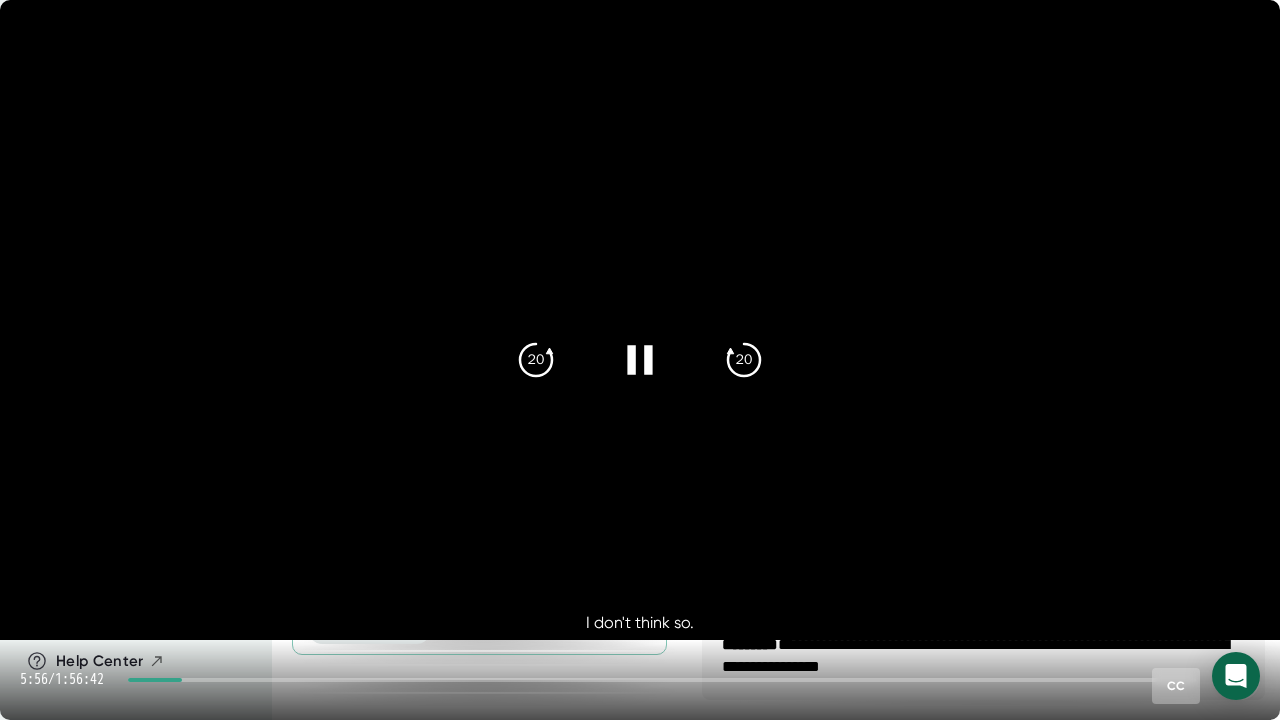 click at bounding box center (1240, 680) 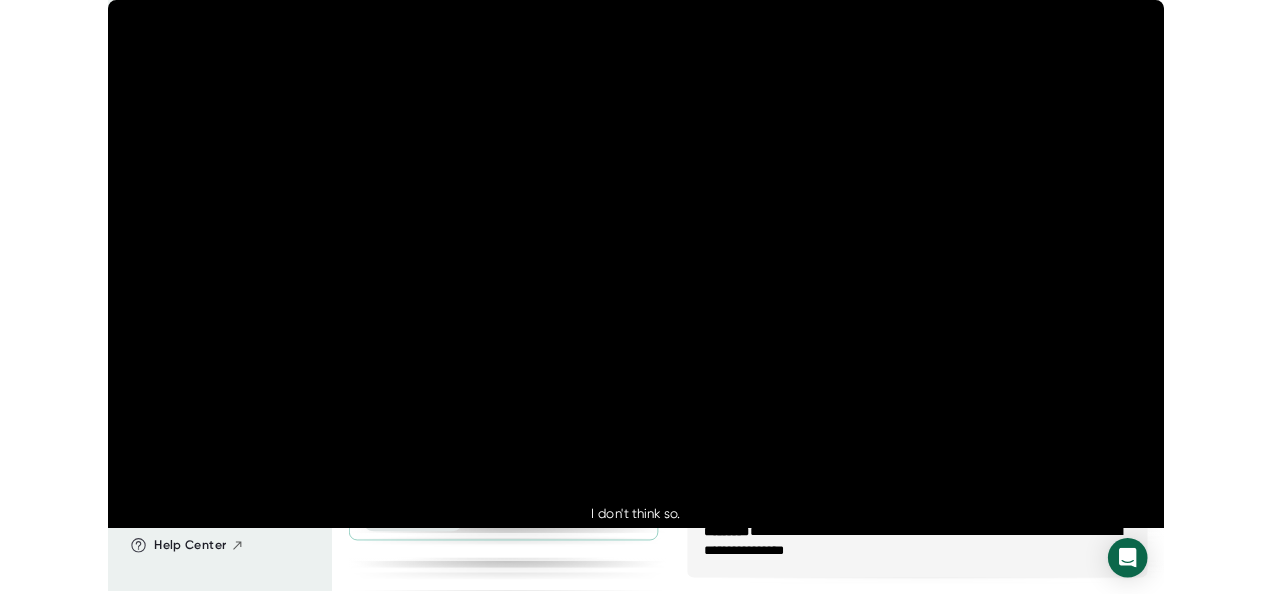 scroll, scrollTop: 1712, scrollLeft: 0, axis: vertical 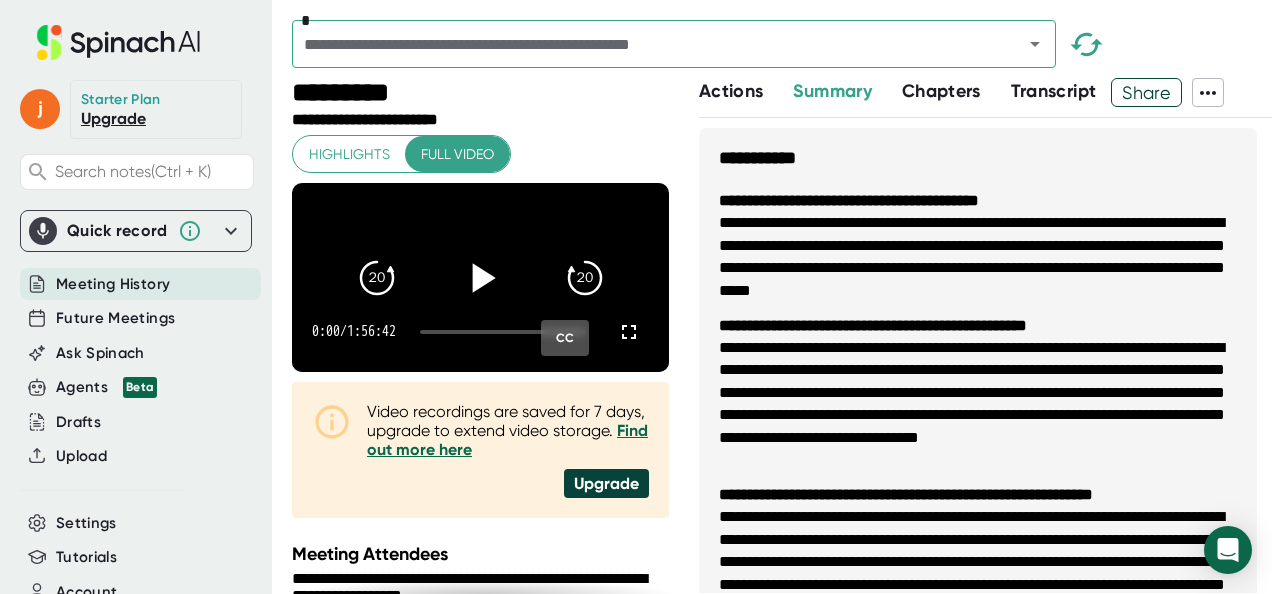 click 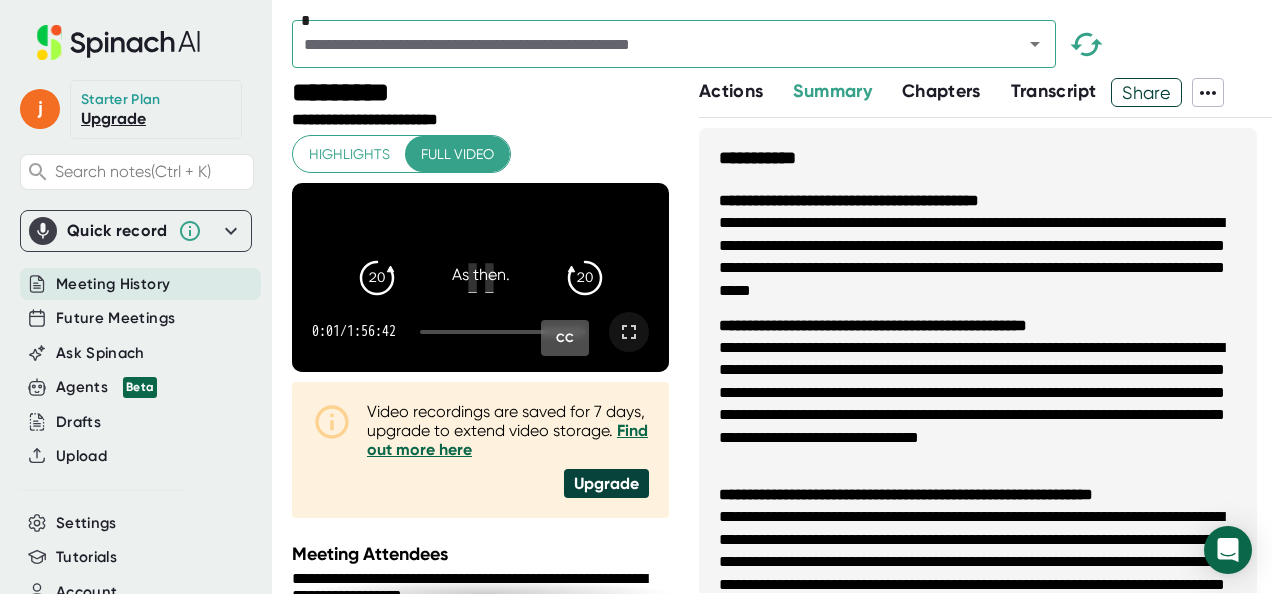 click 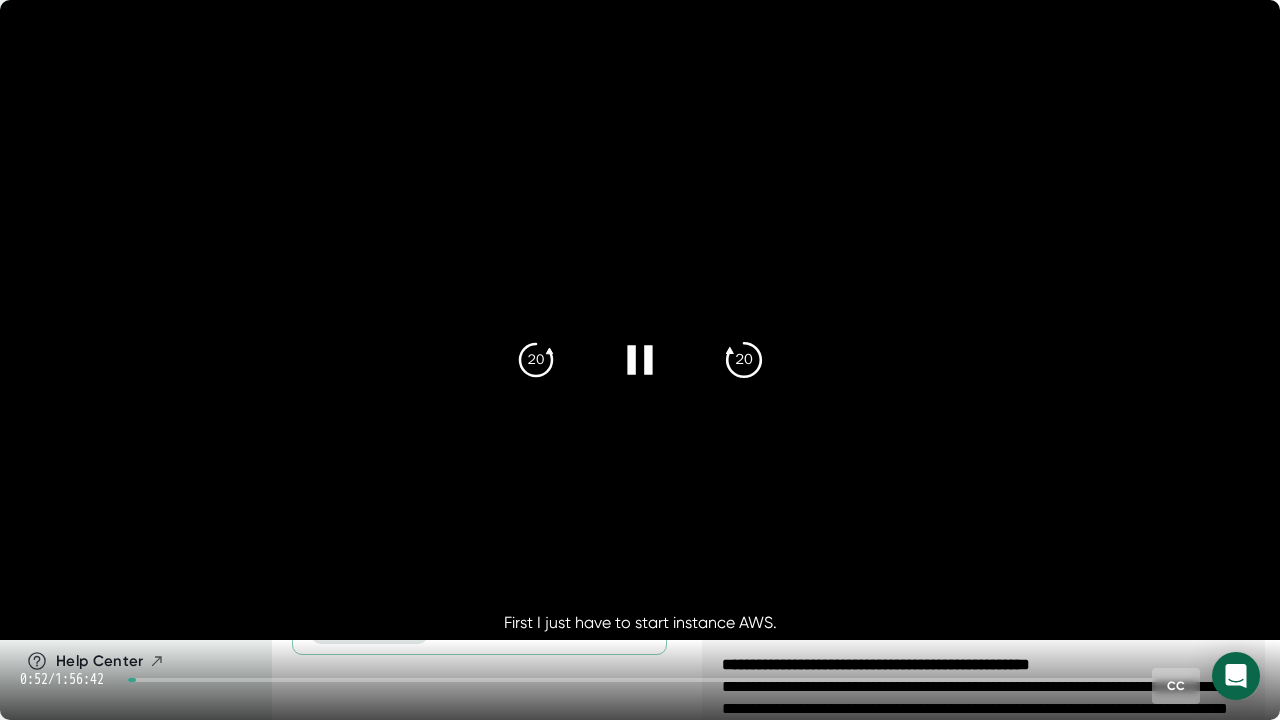 click on "20" 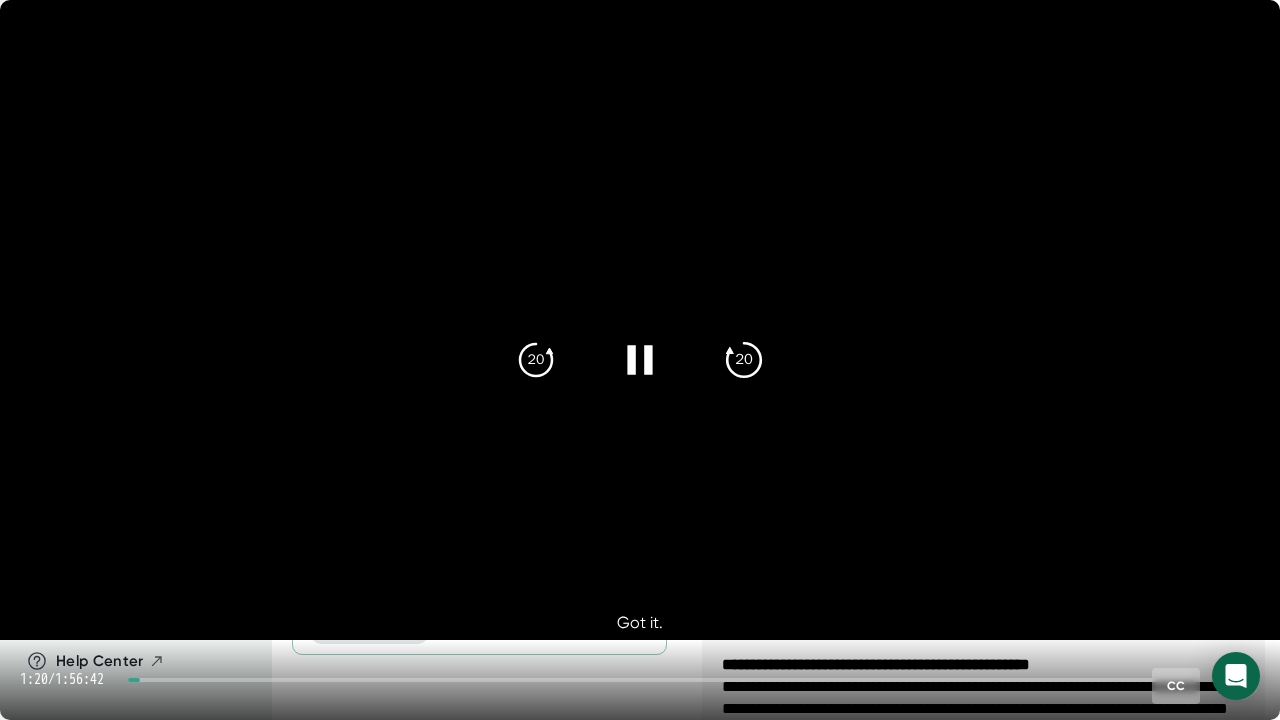 click on "20" 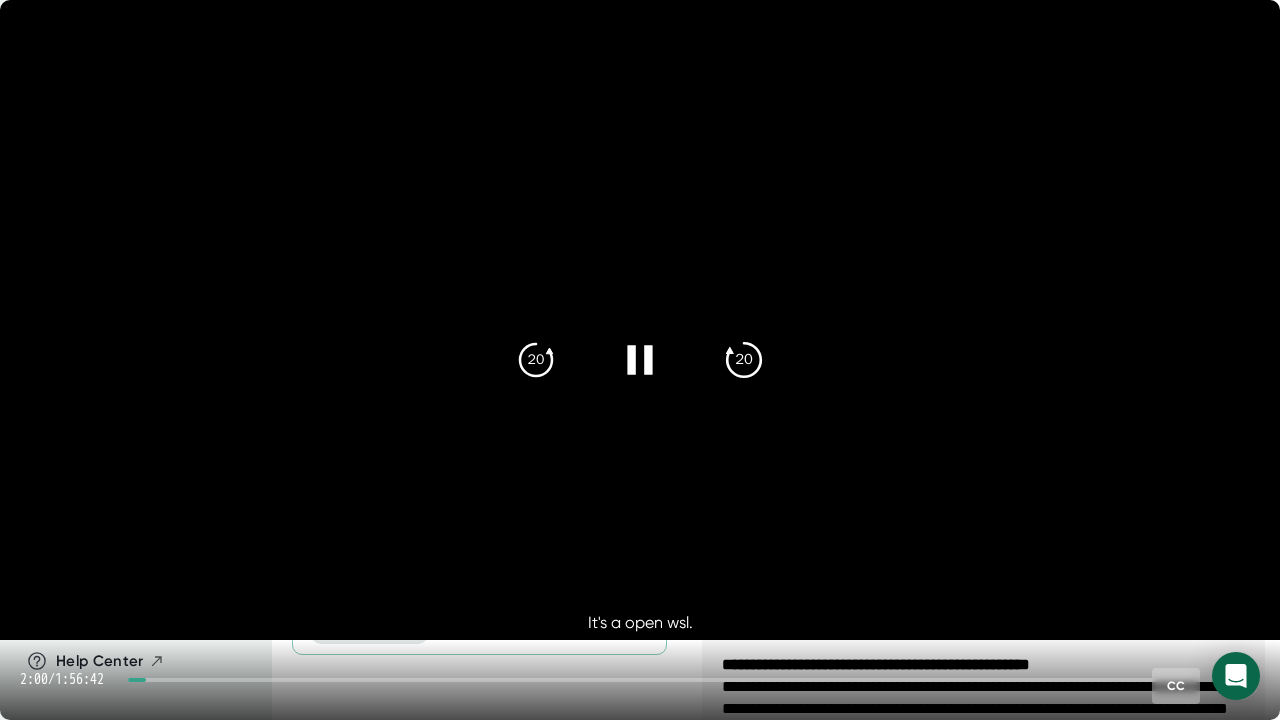 click on "20" 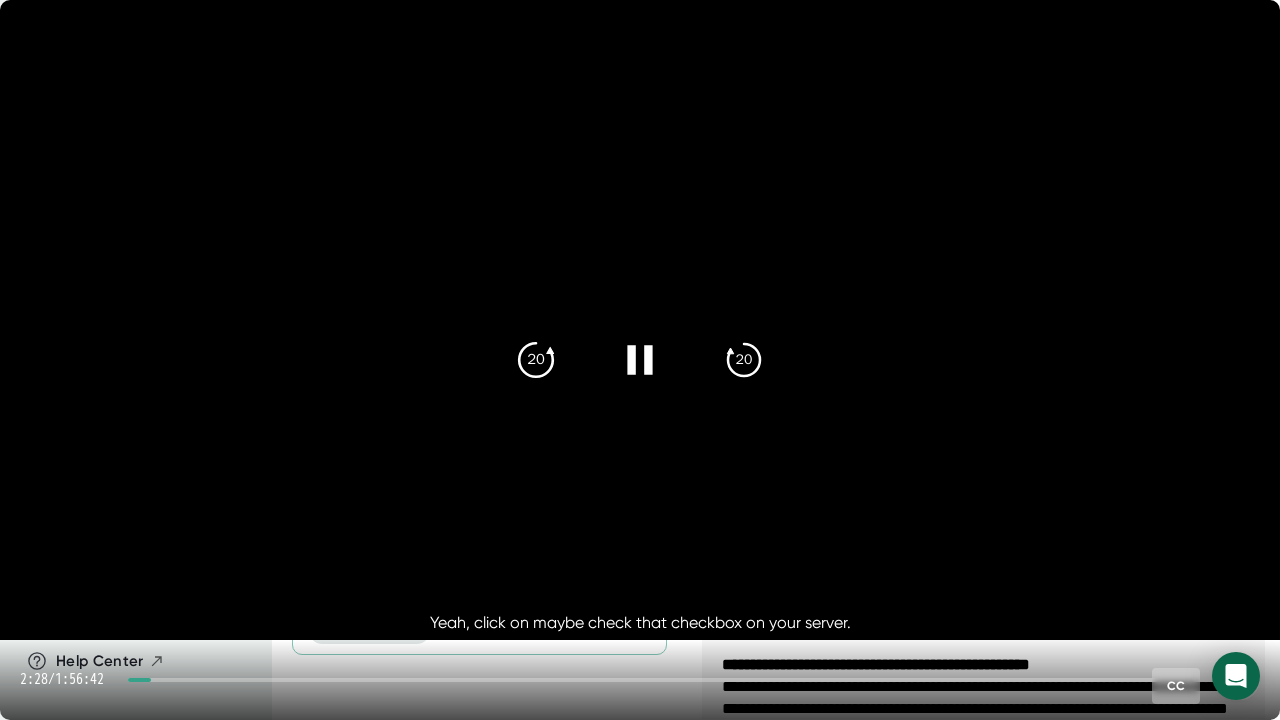 click on "20" 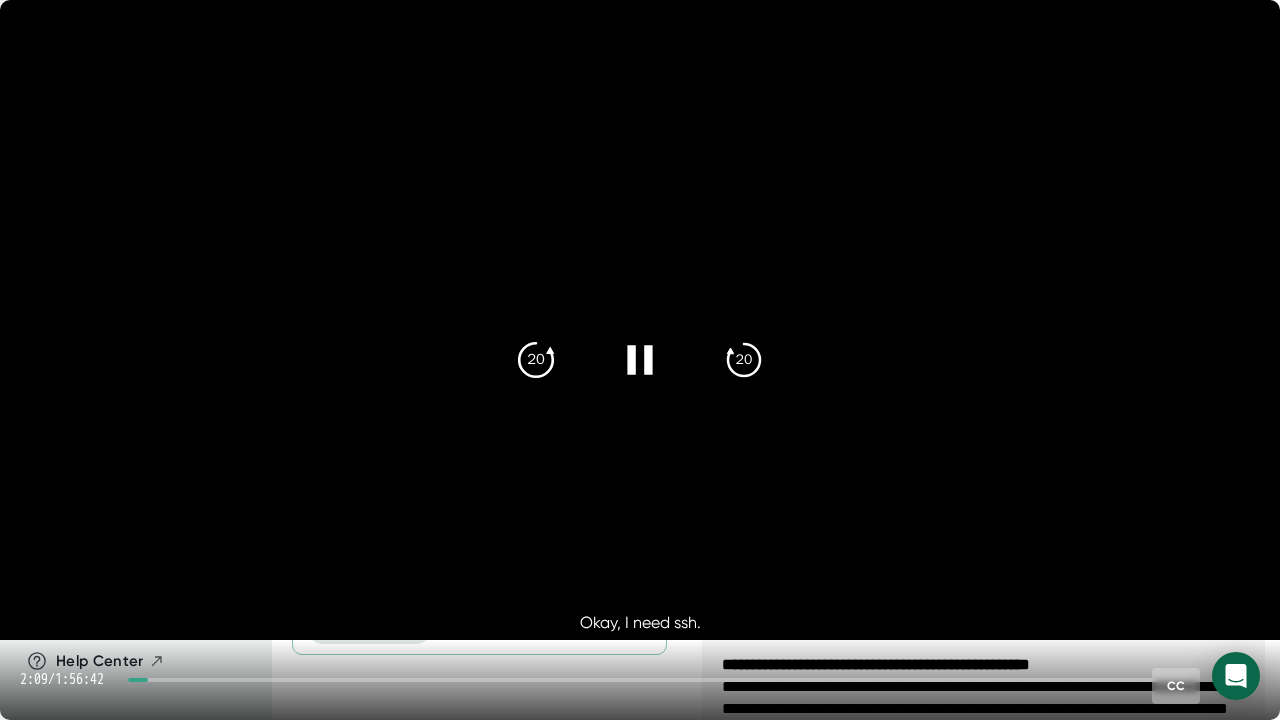 click on "20" 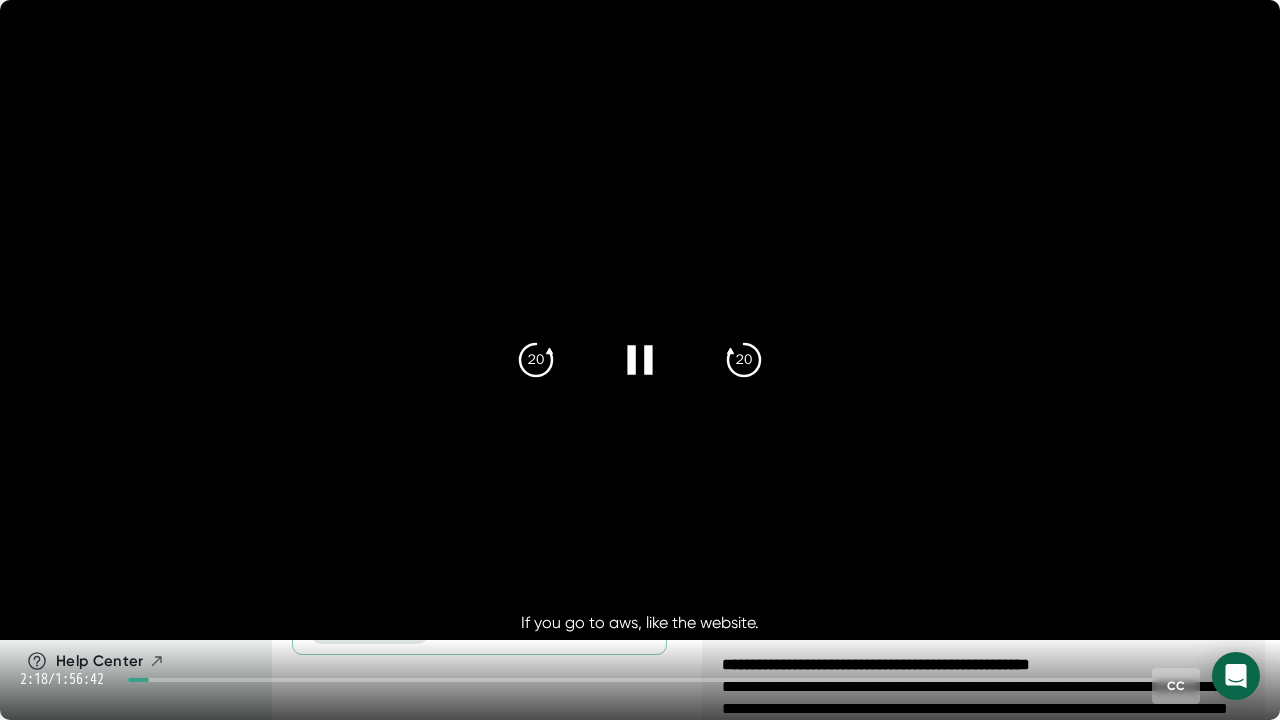 click 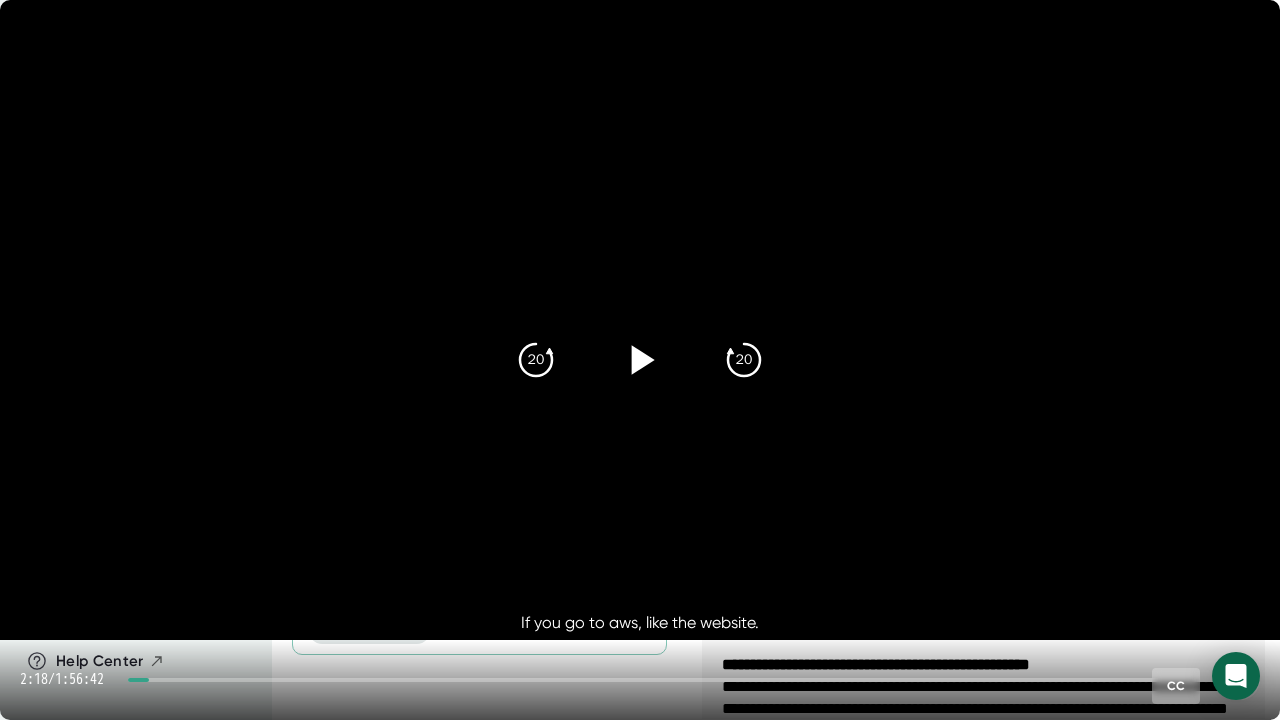 click 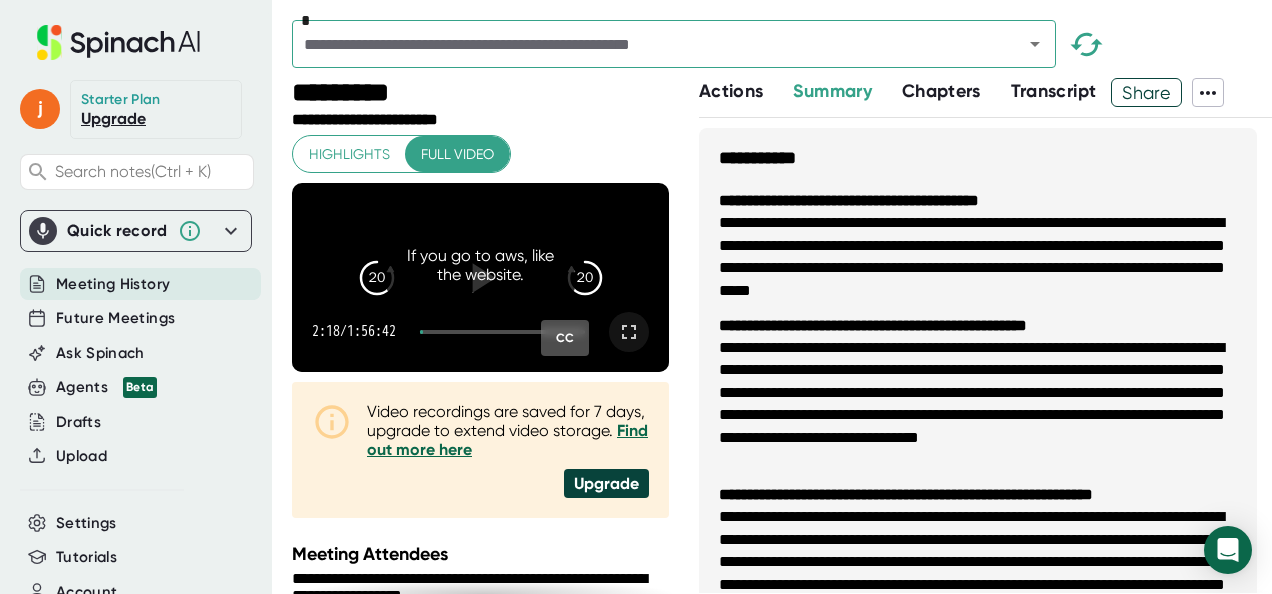 click 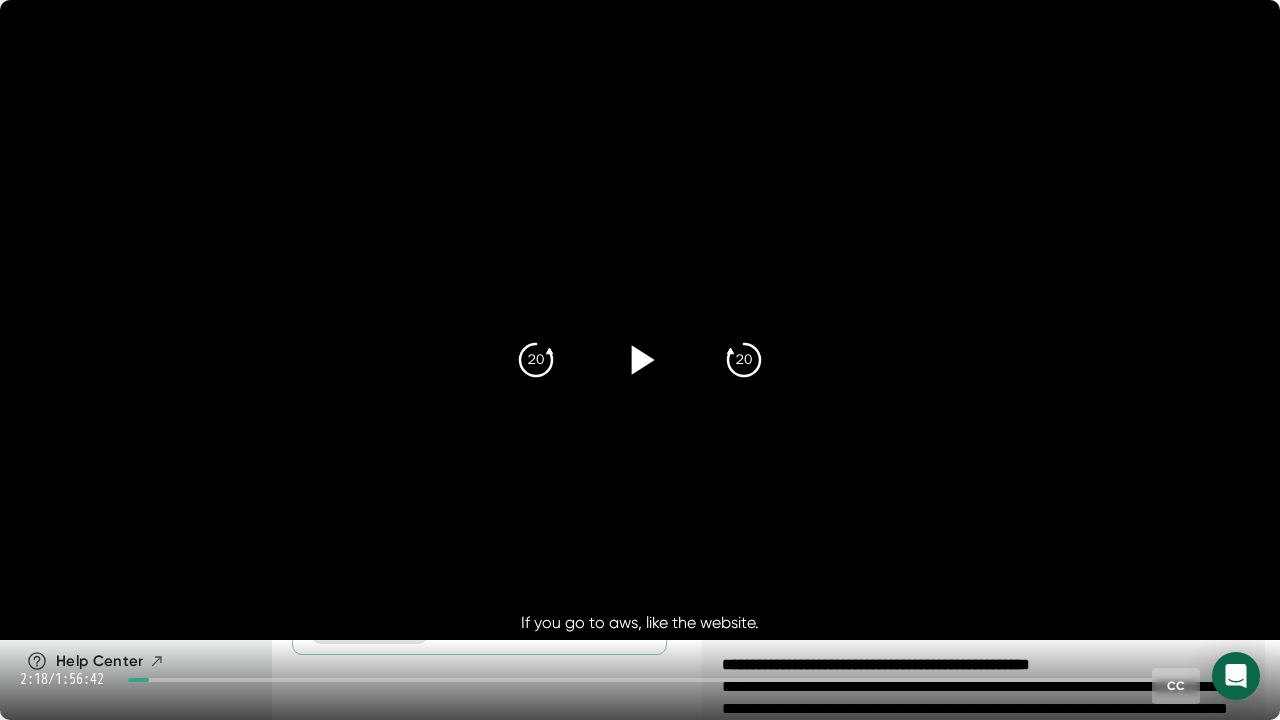 click on "20 20" at bounding box center (640, 360) 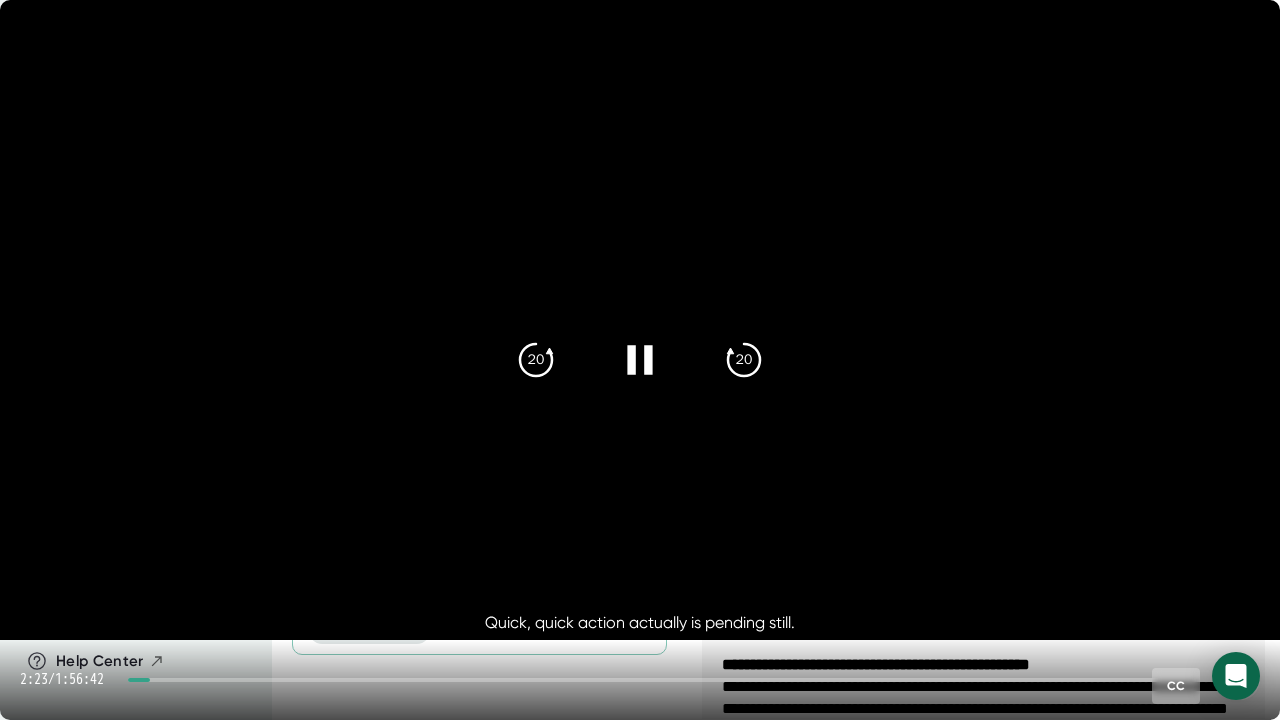 click 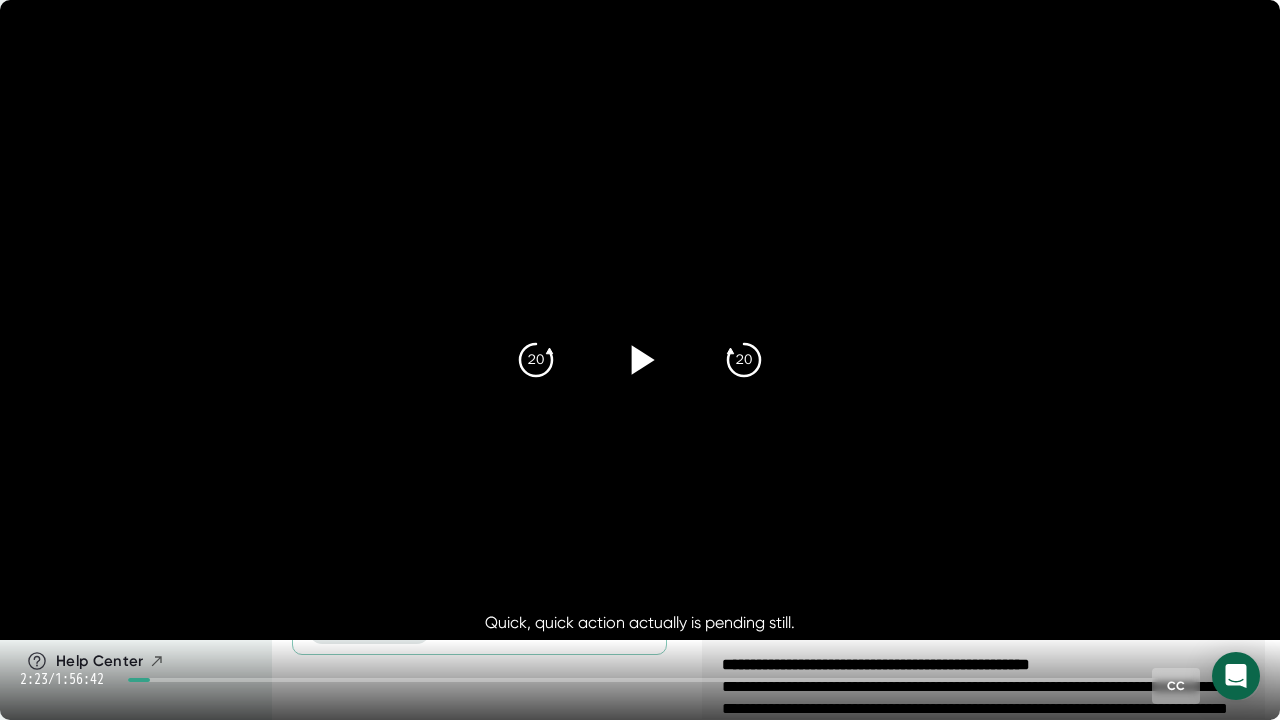 click 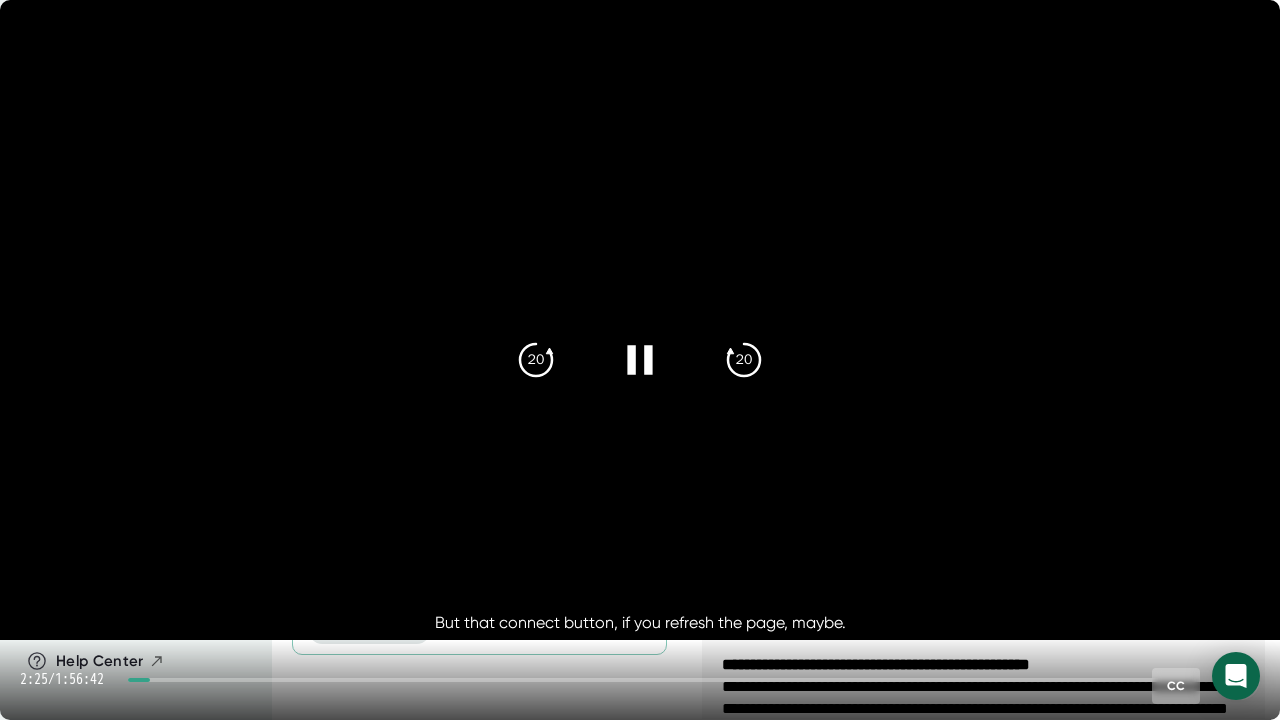 click 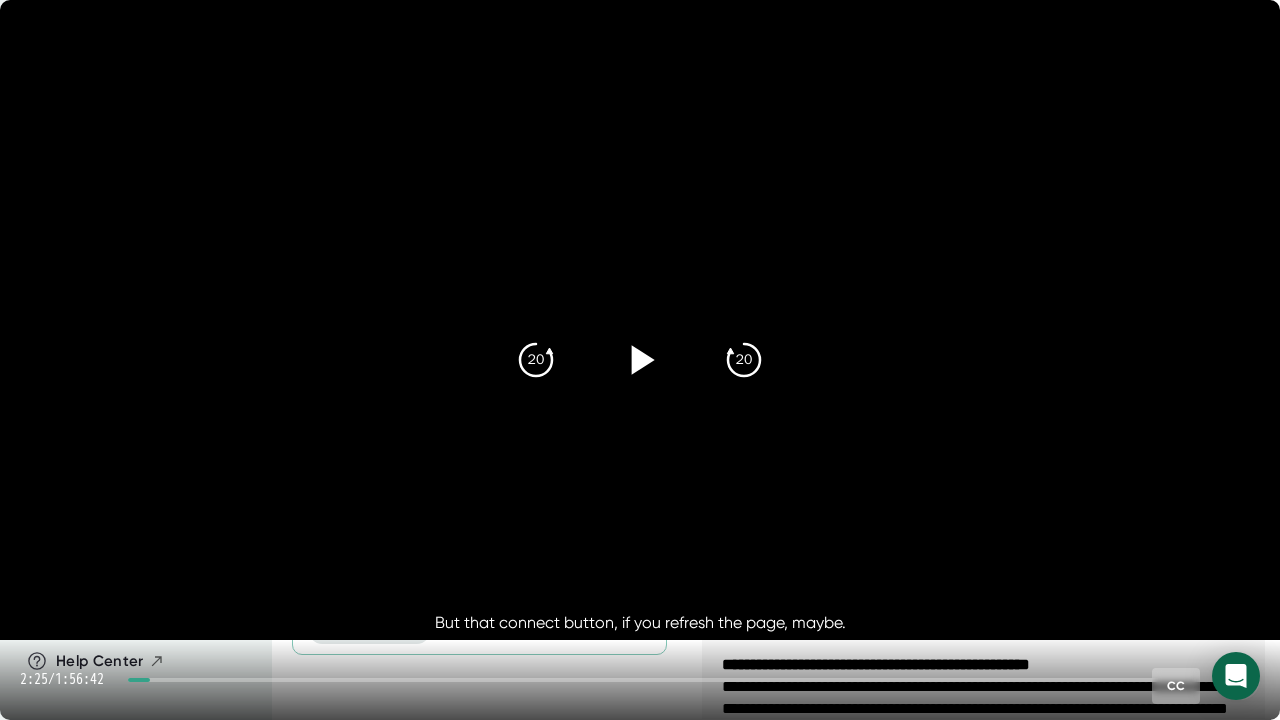 click 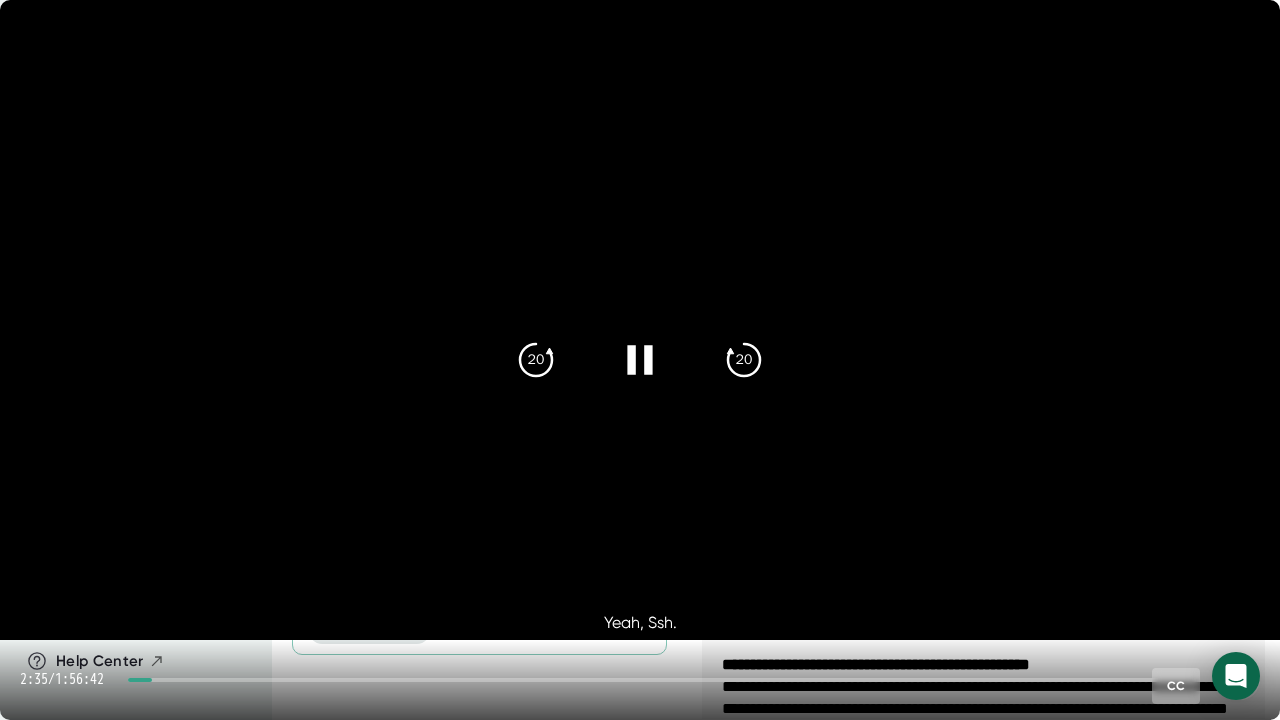 click 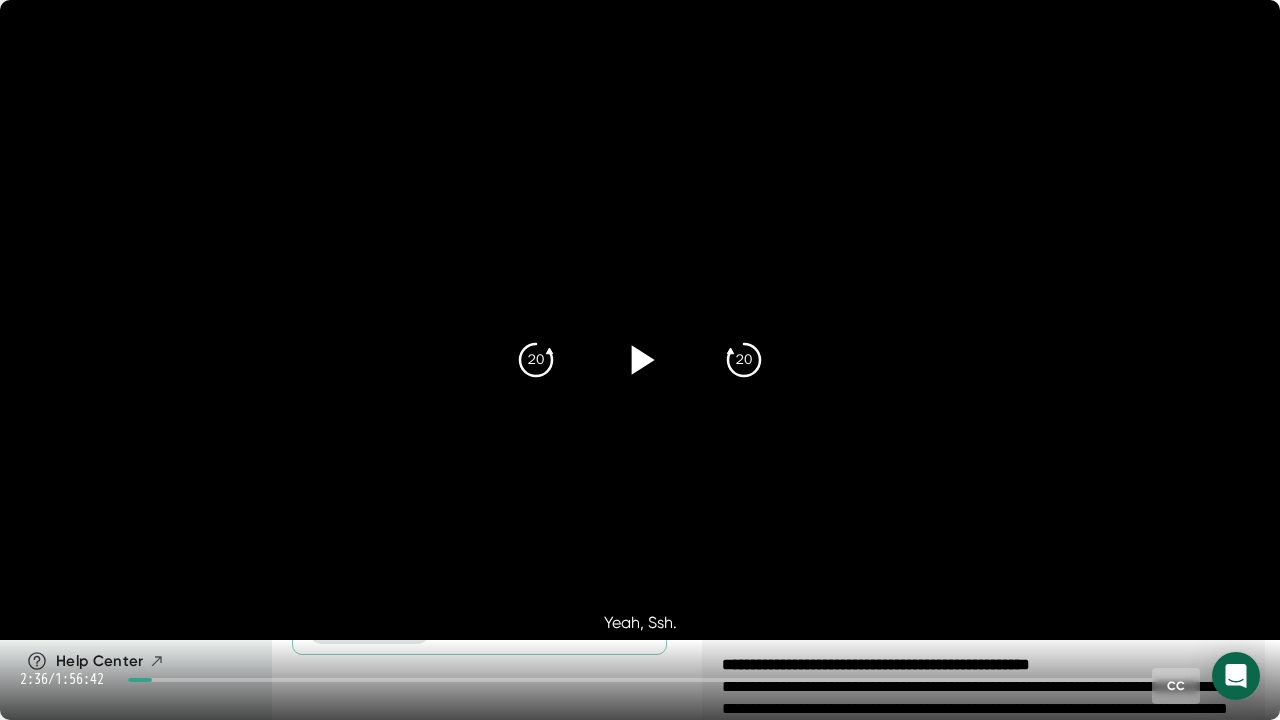 click 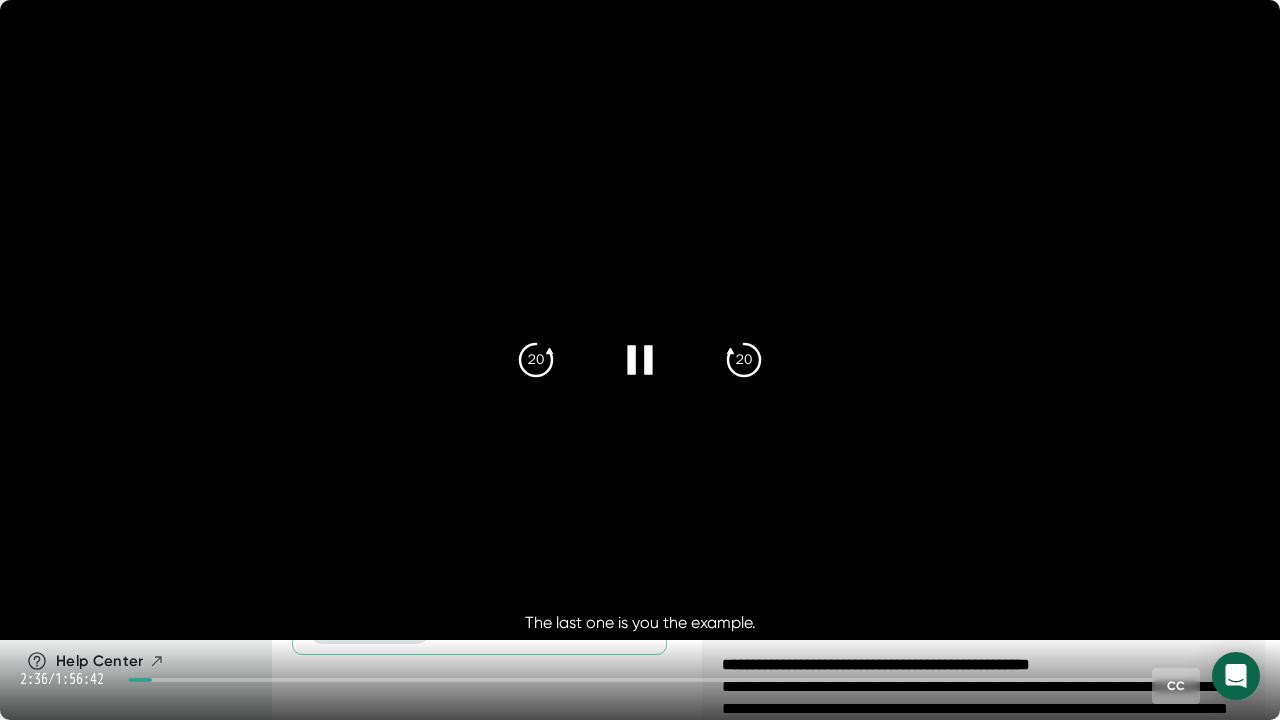 click 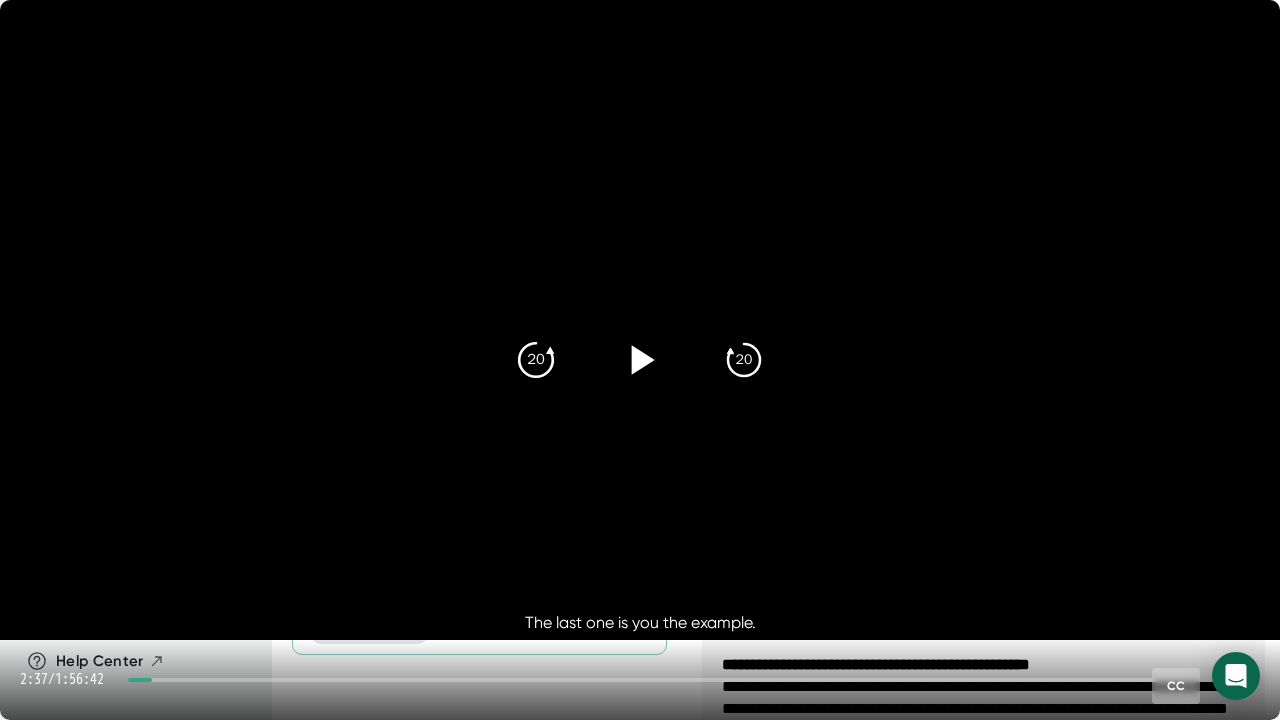 click on "20" 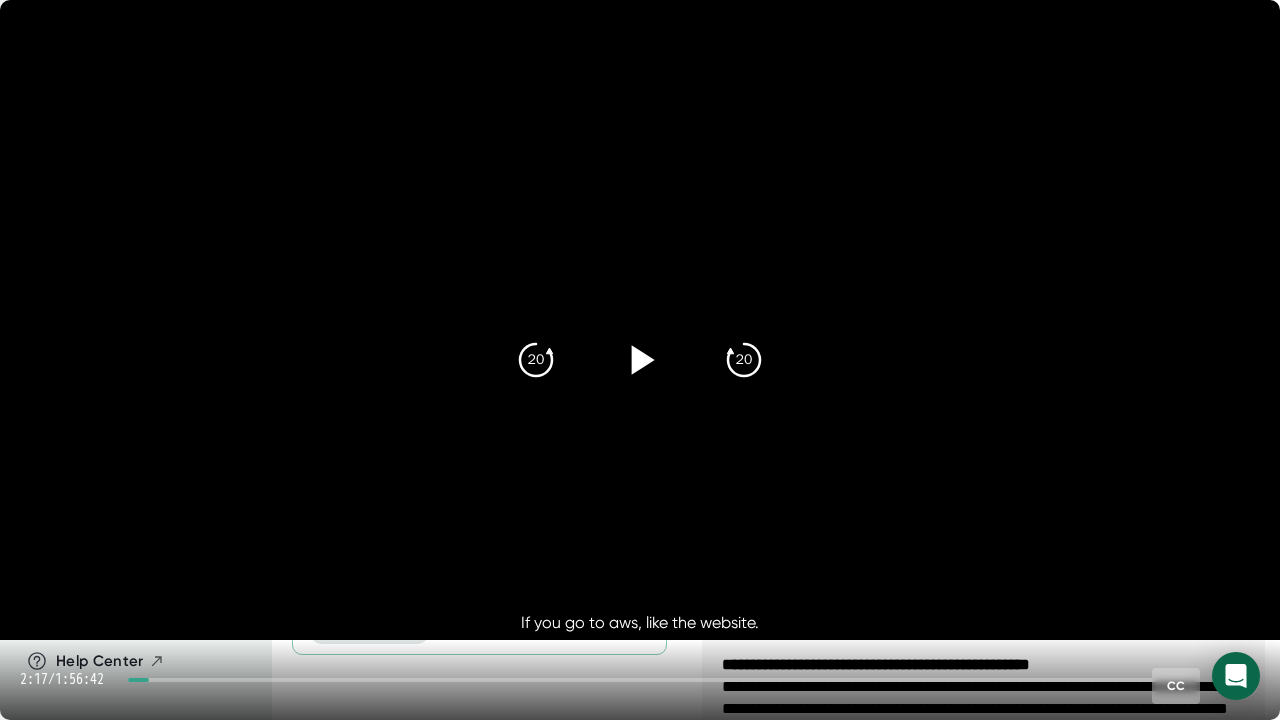 click 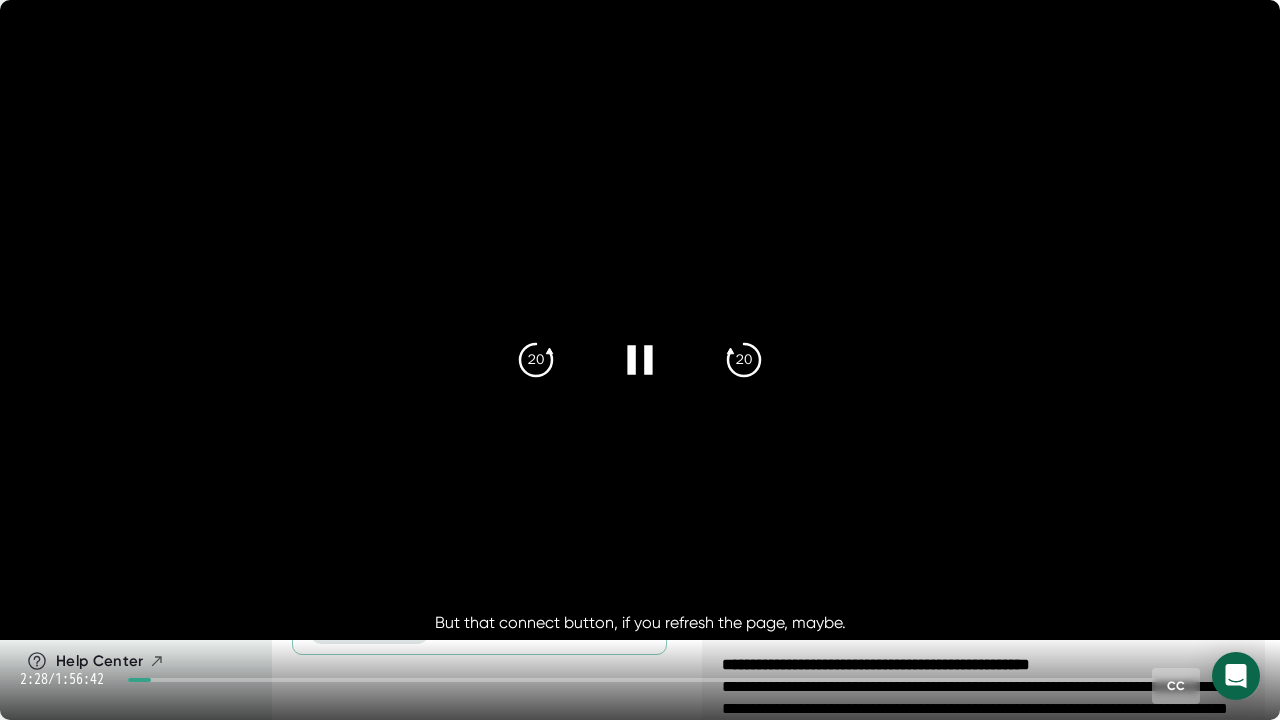 click 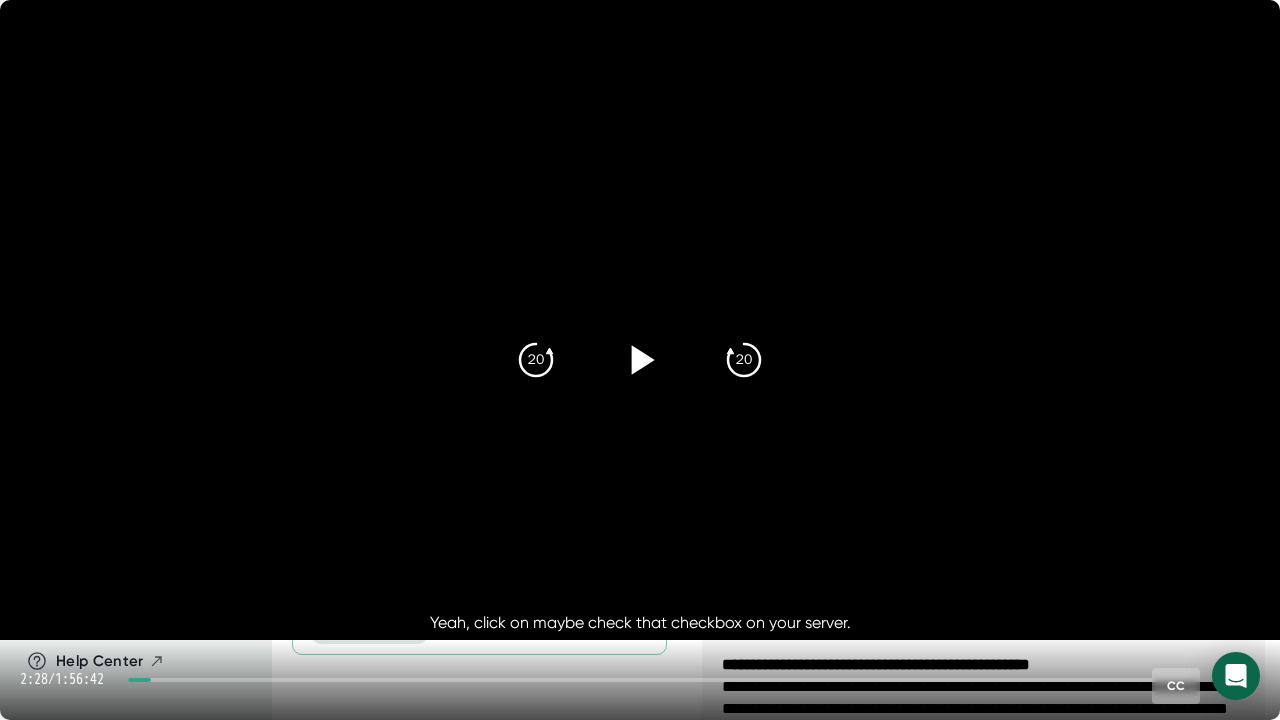 drag, startPoint x: 638, startPoint y: 362, endPoint x: 650, endPoint y: 348, distance: 18.439089 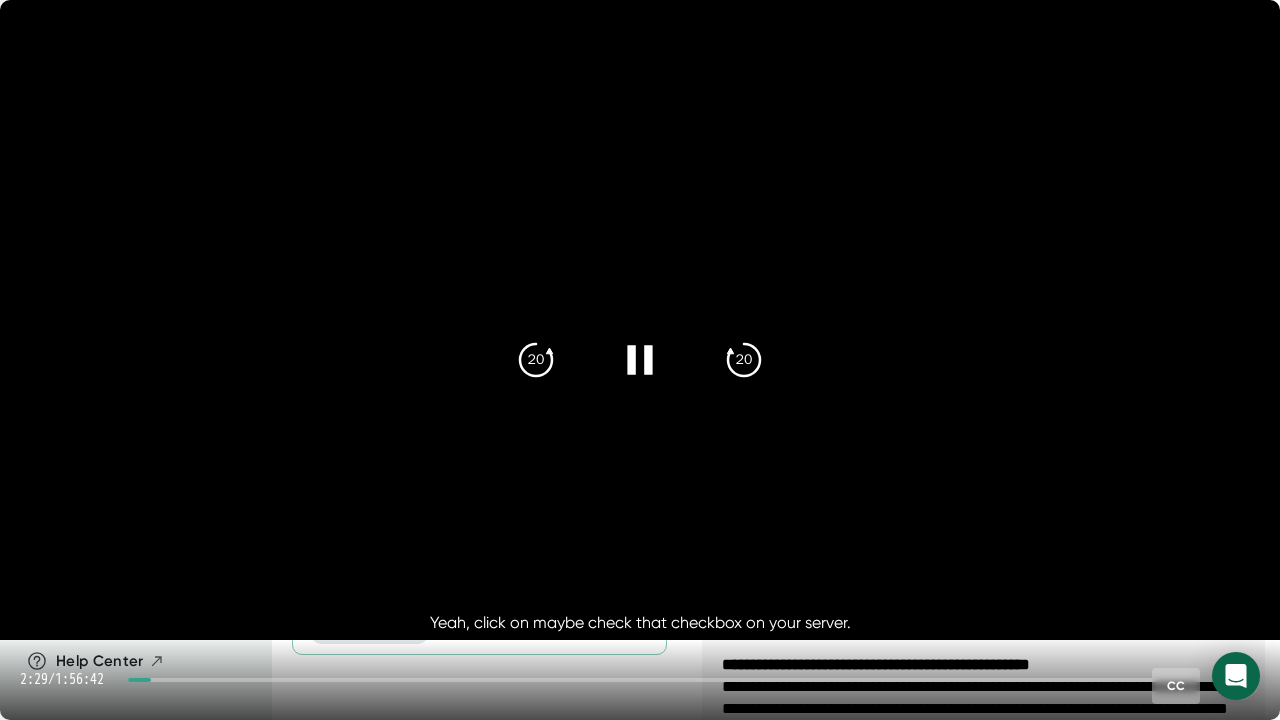 click 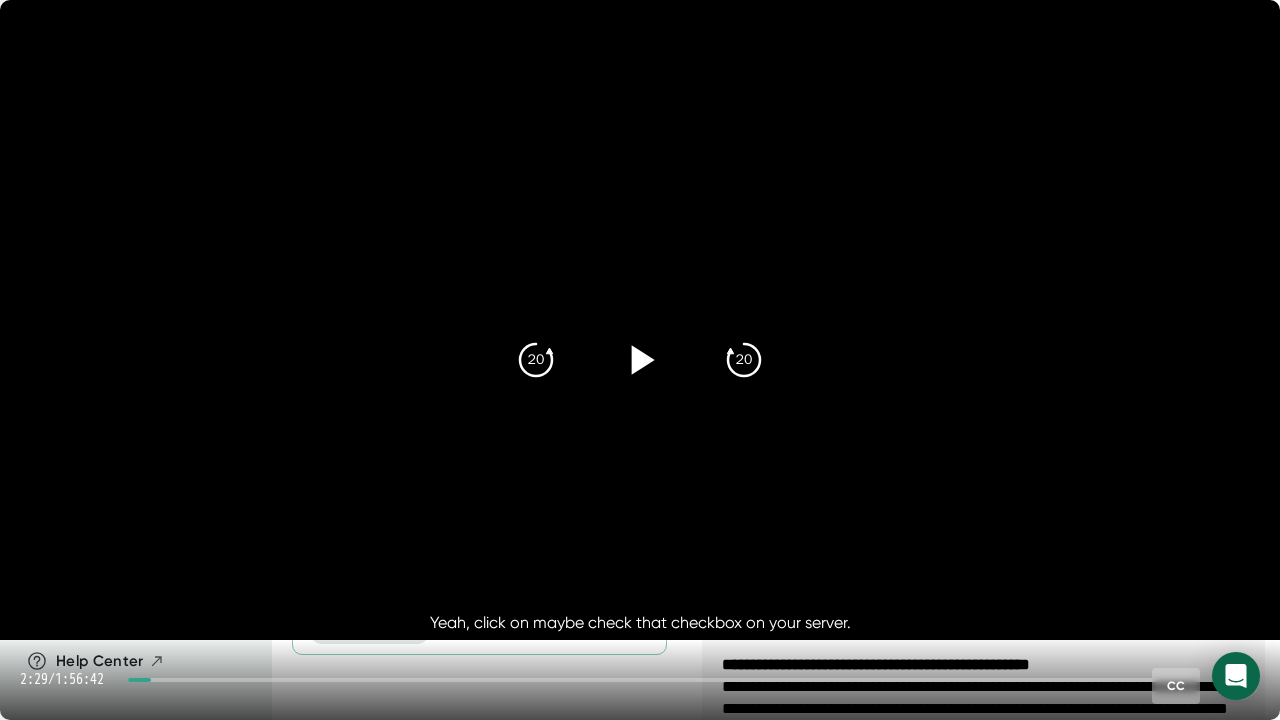click 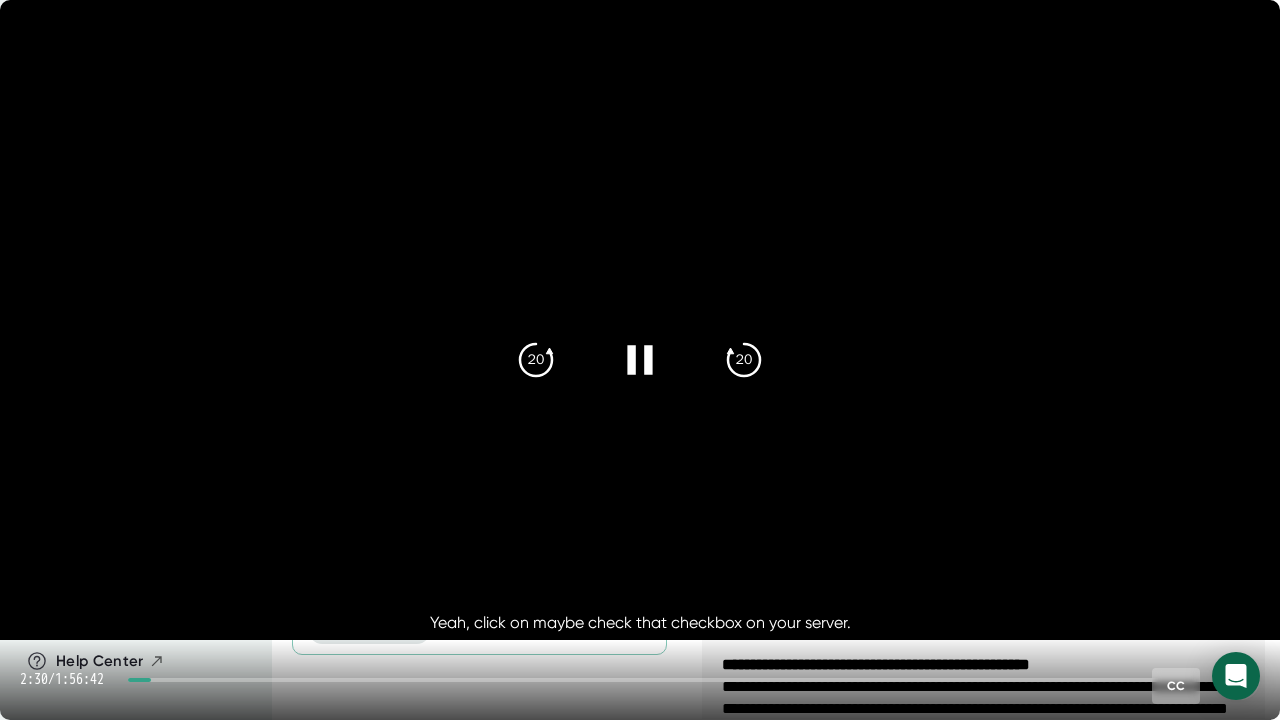 click 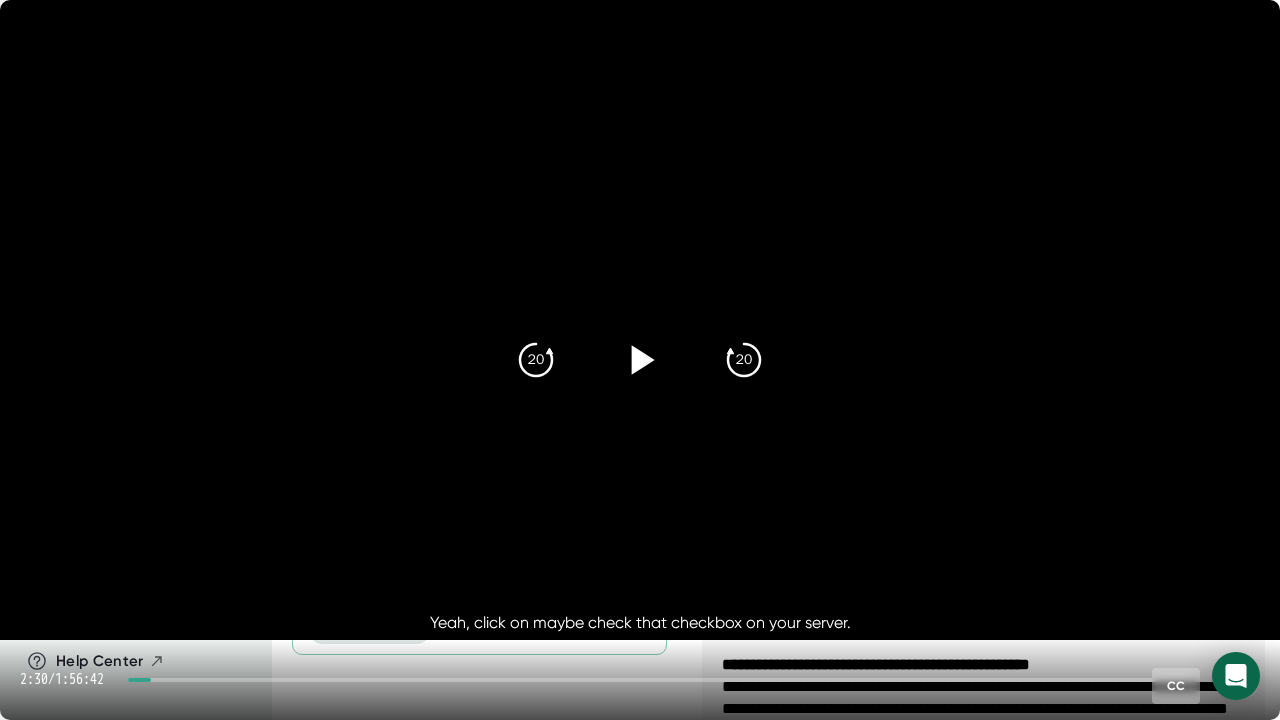 click 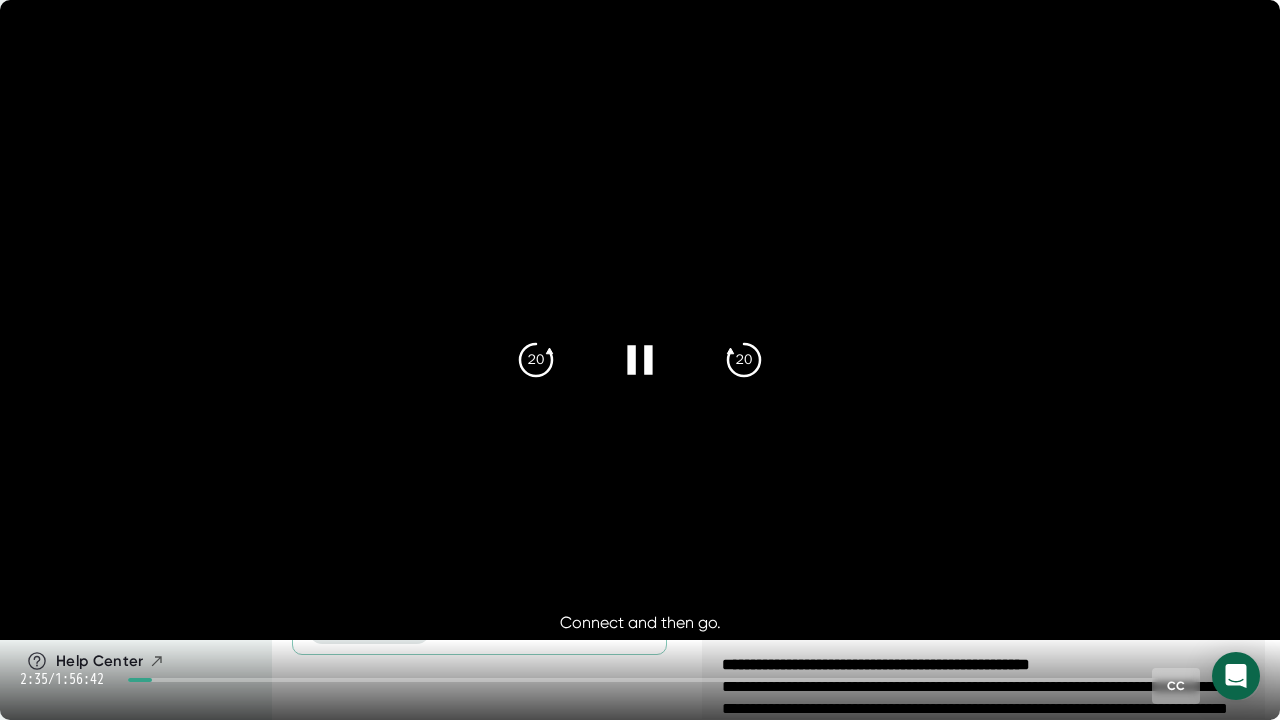 click 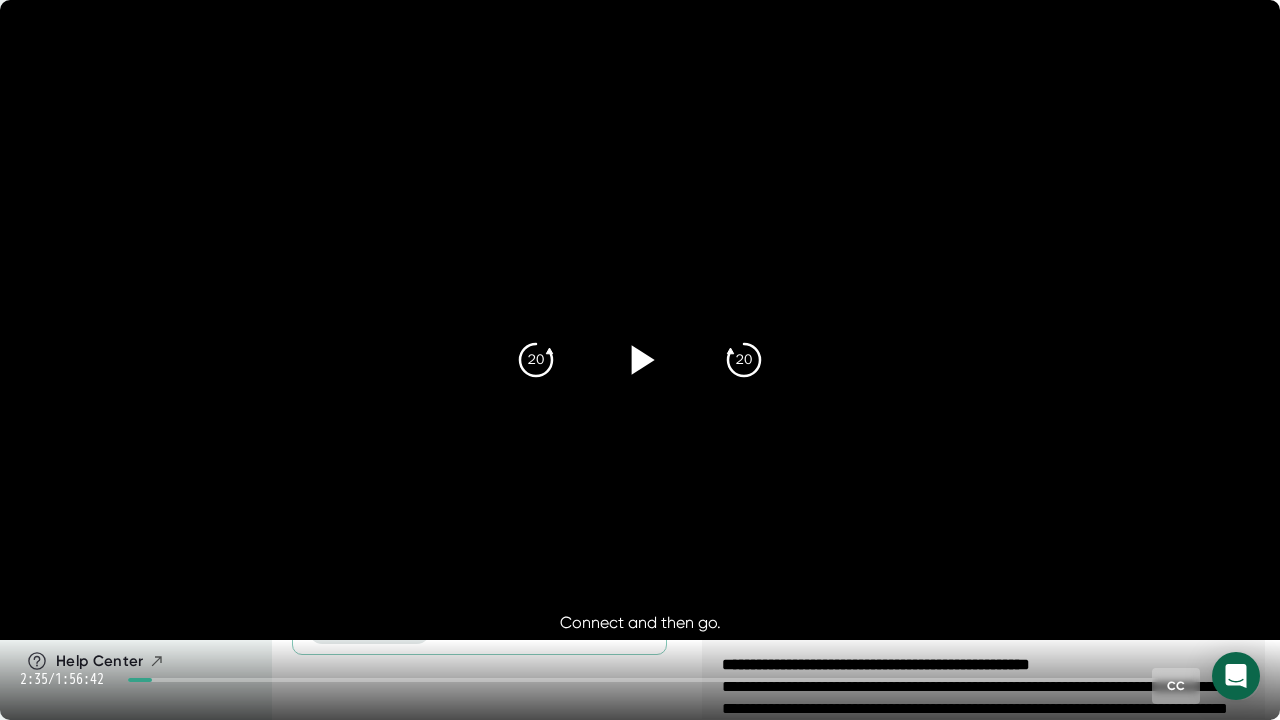 click 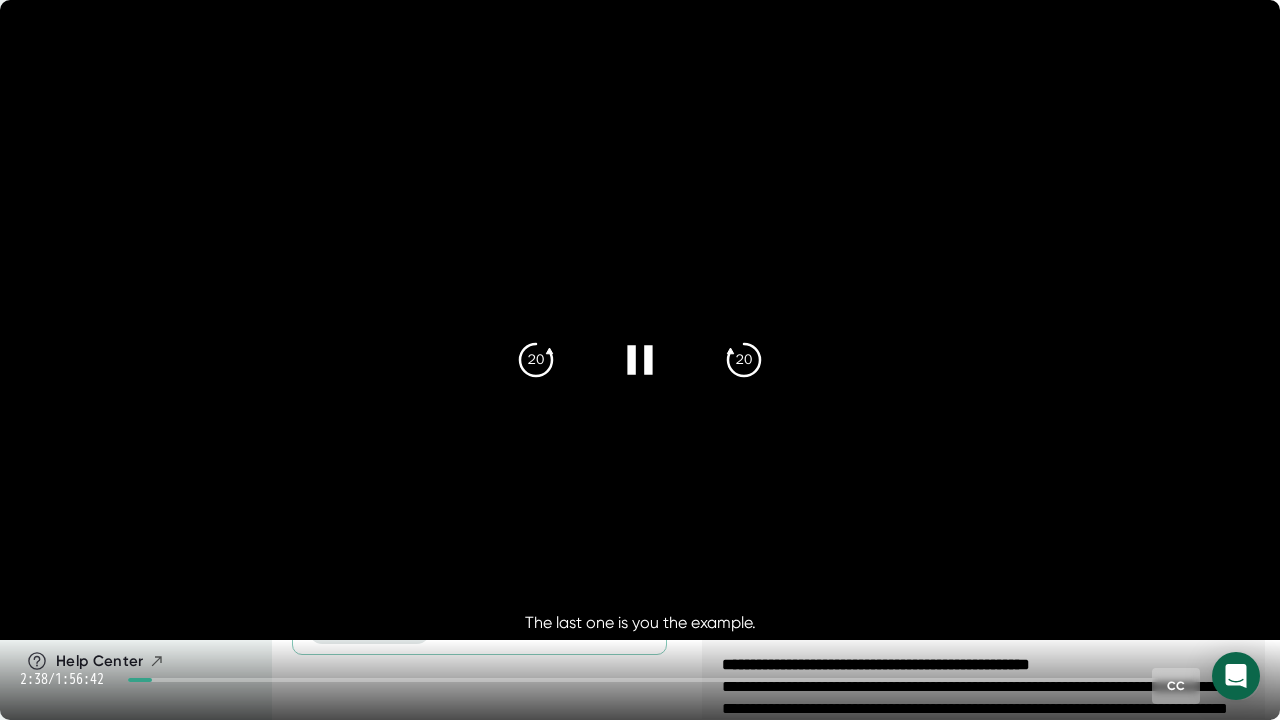 click 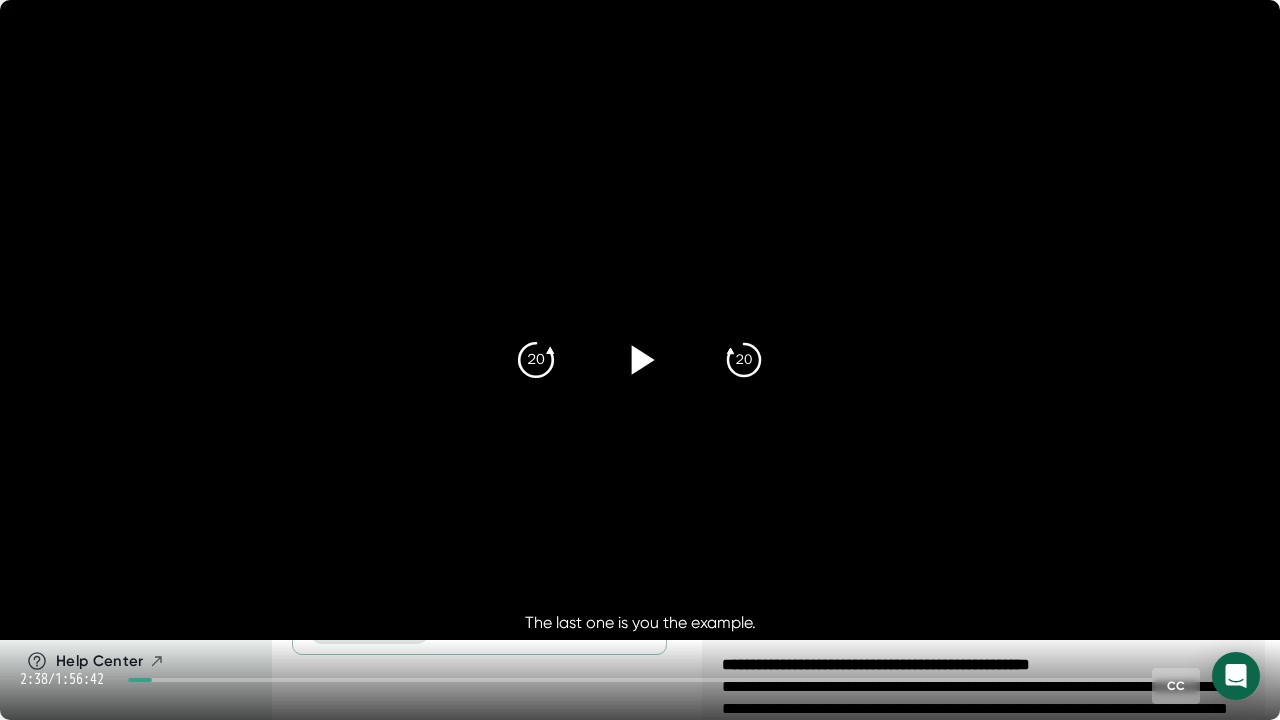 click on "20" 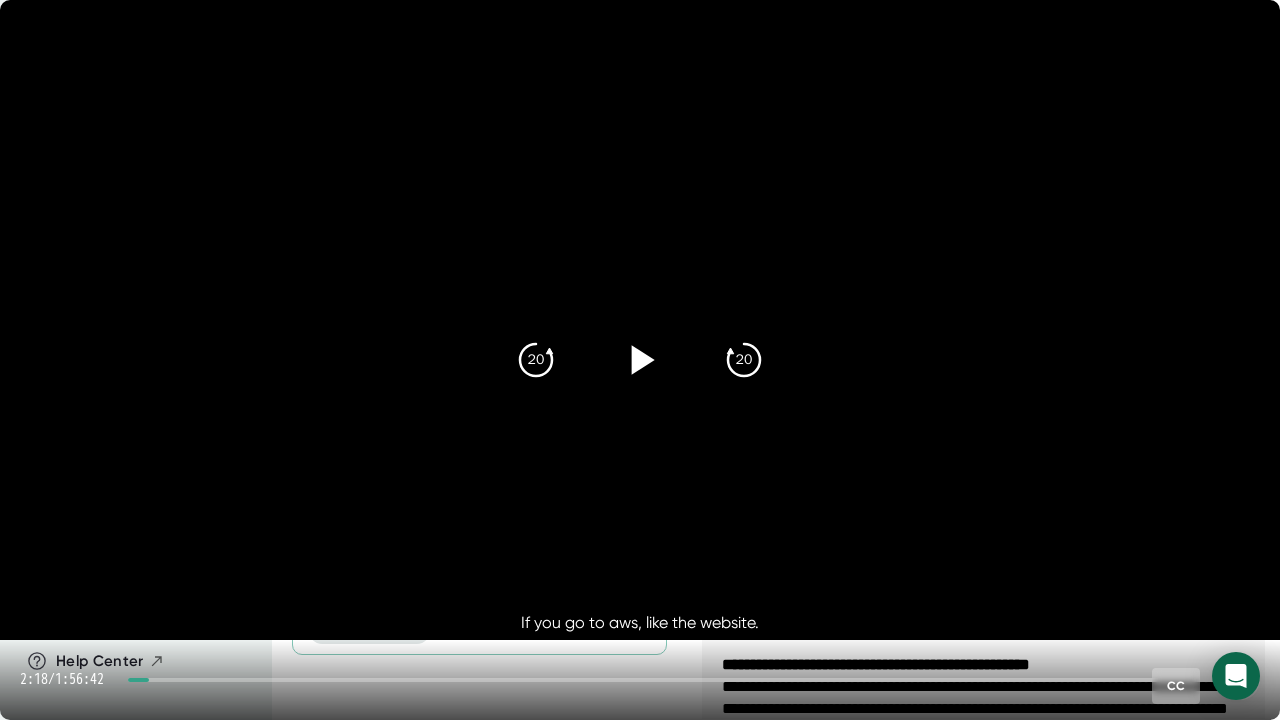 click 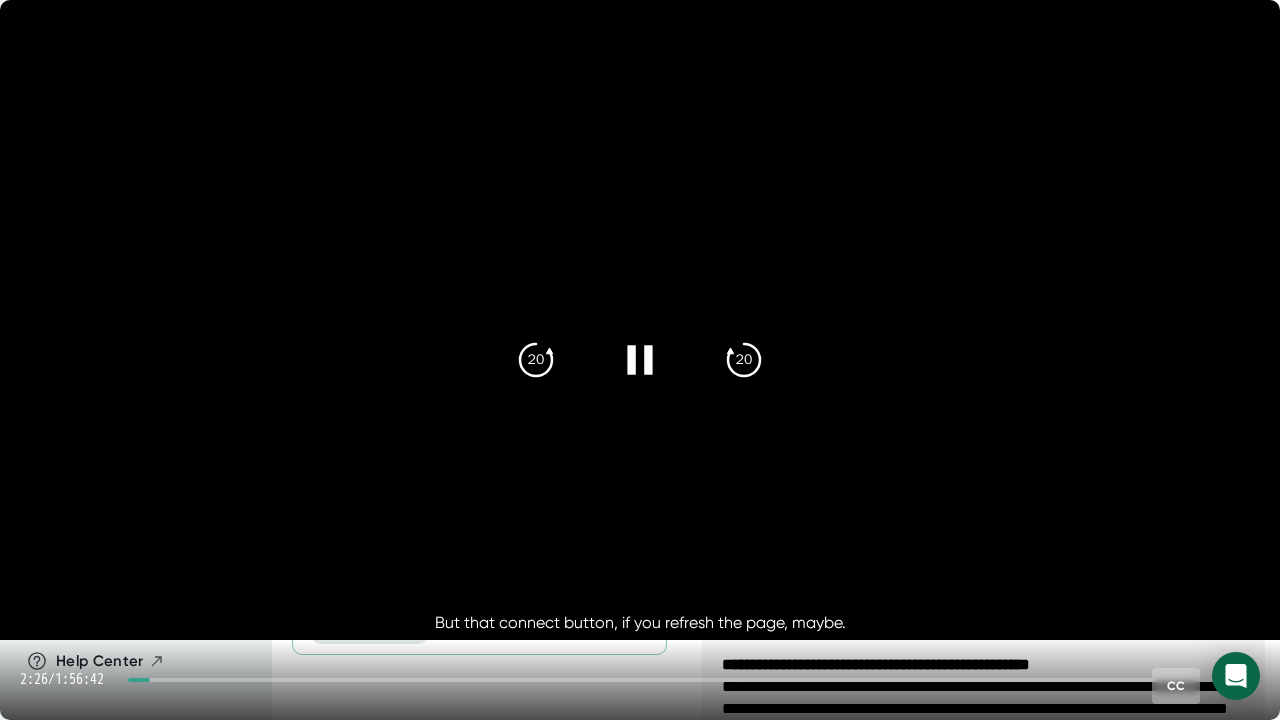 click 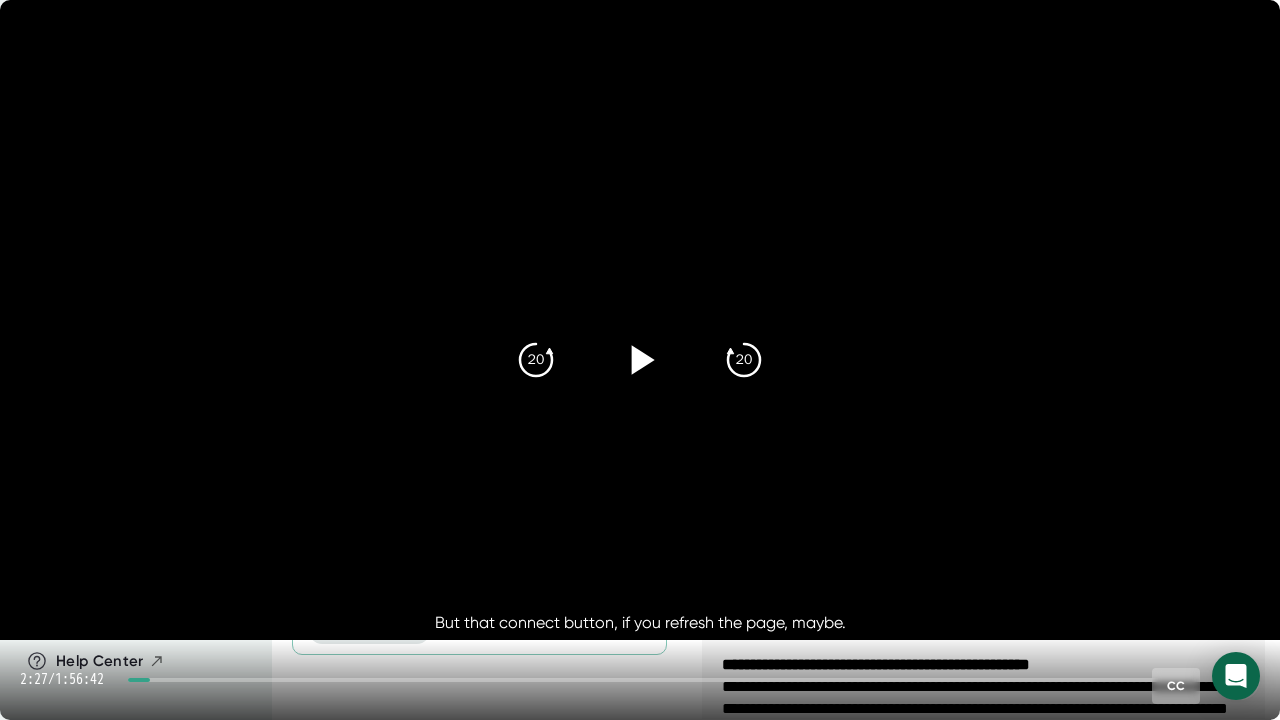 click 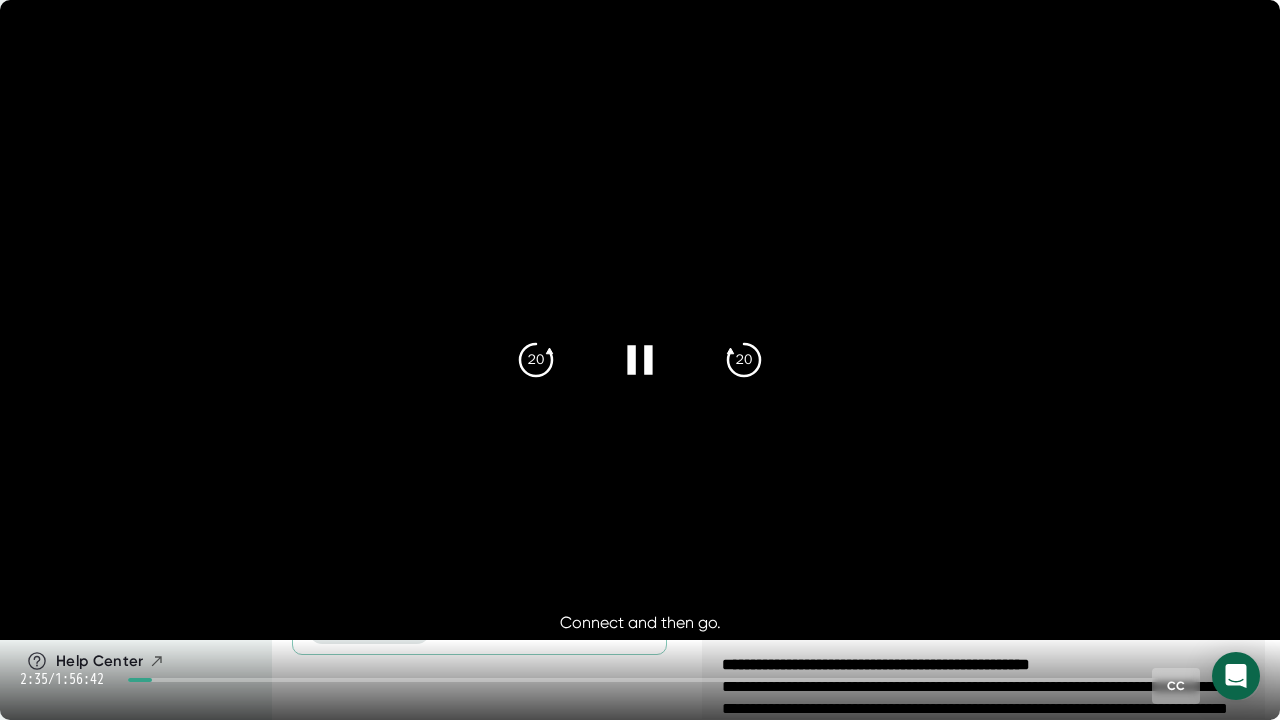 click 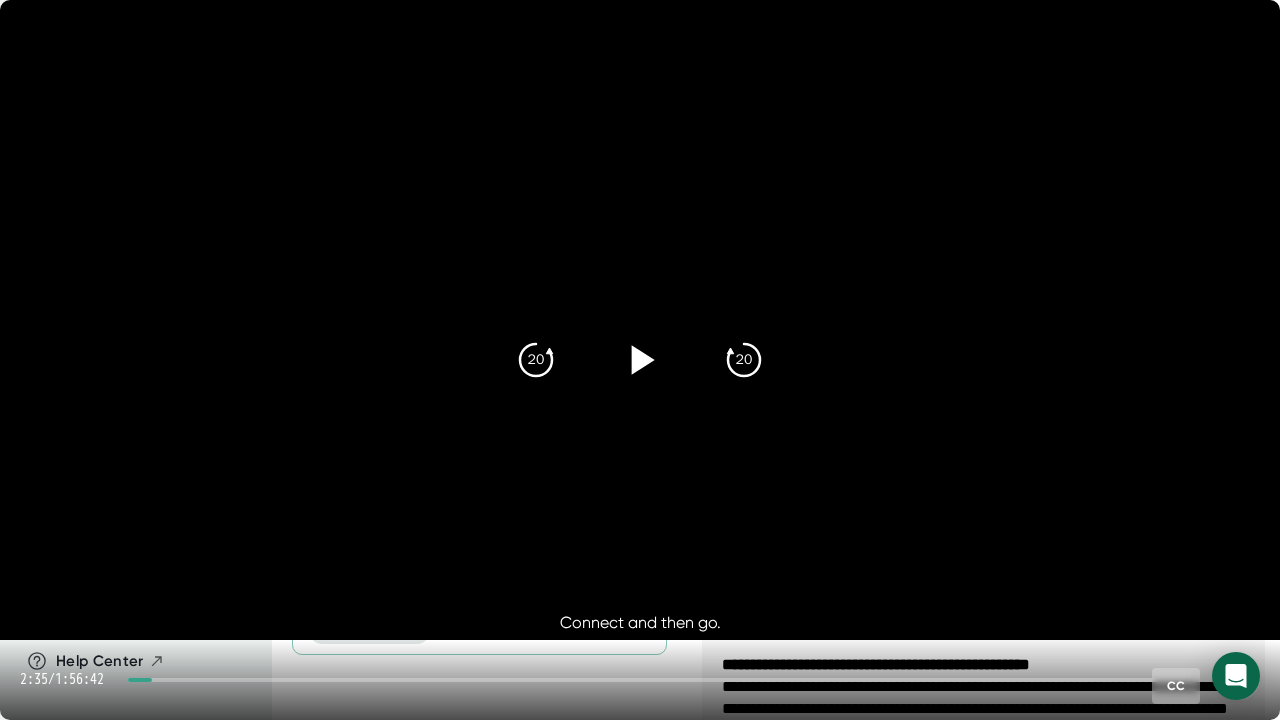 drag, startPoint x: 639, startPoint y: 388, endPoint x: 643, endPoint y: 372, distance: 16.492422 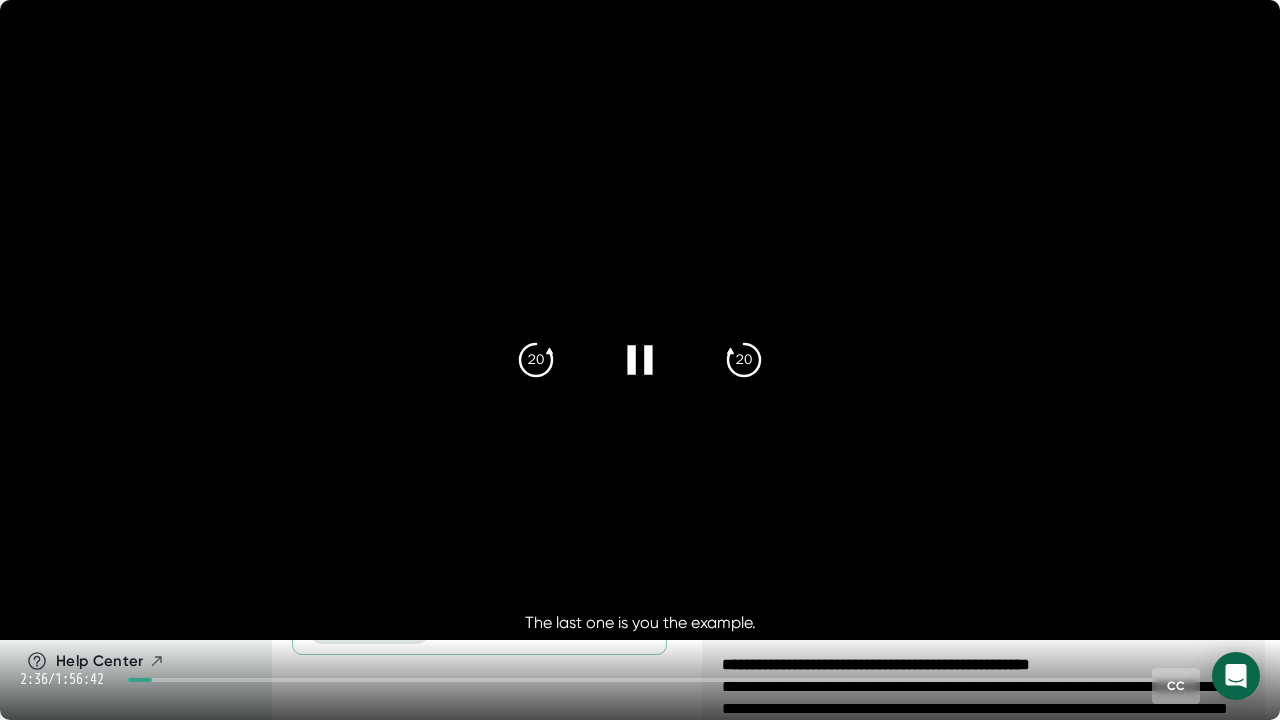 click 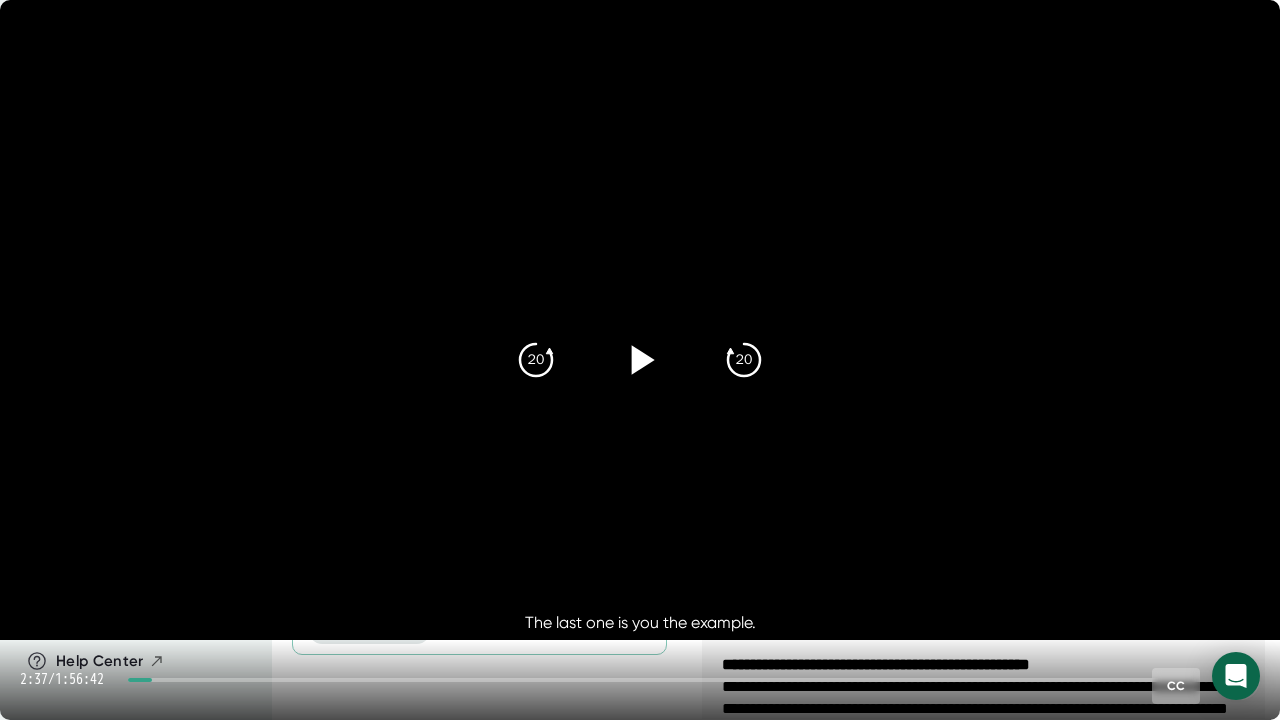 click 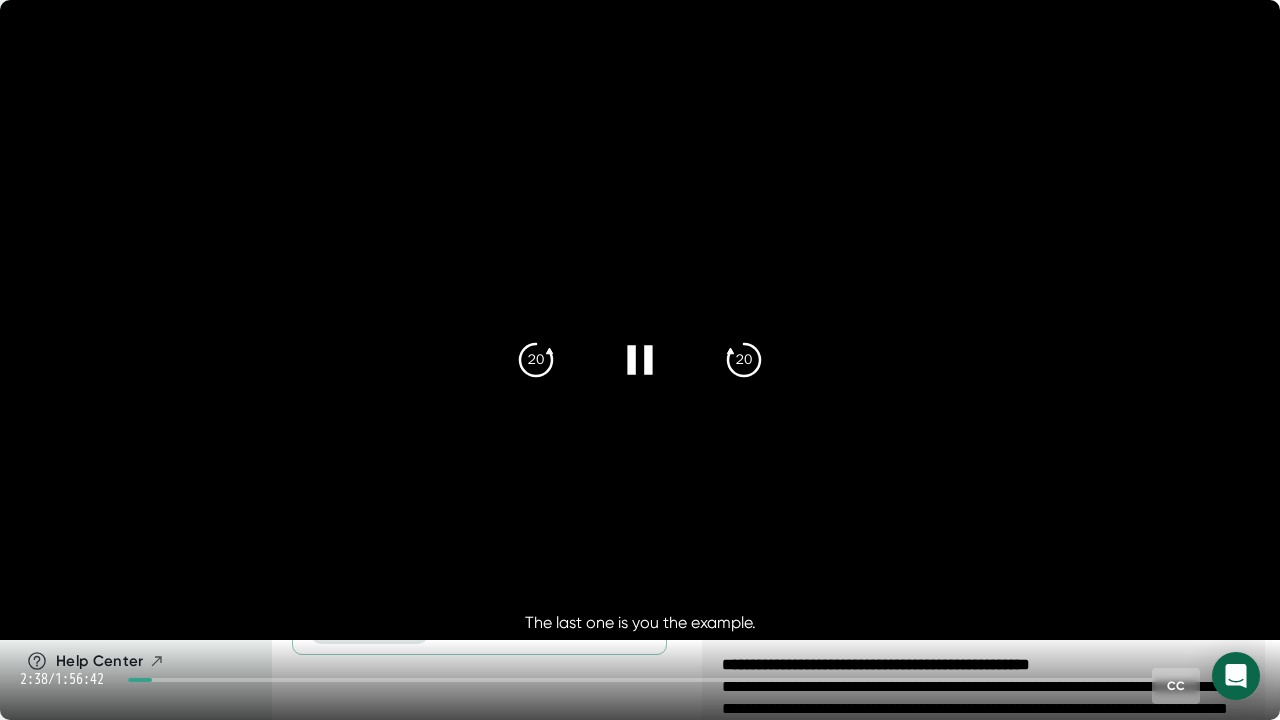 click 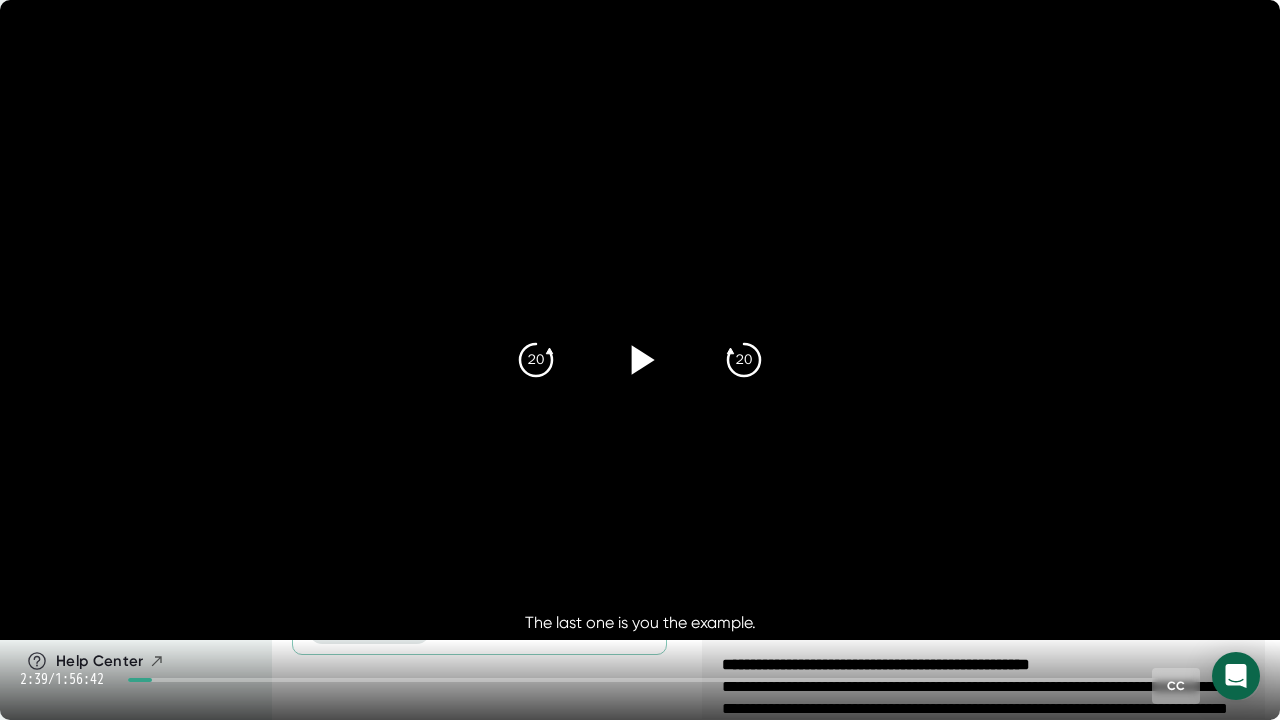 click 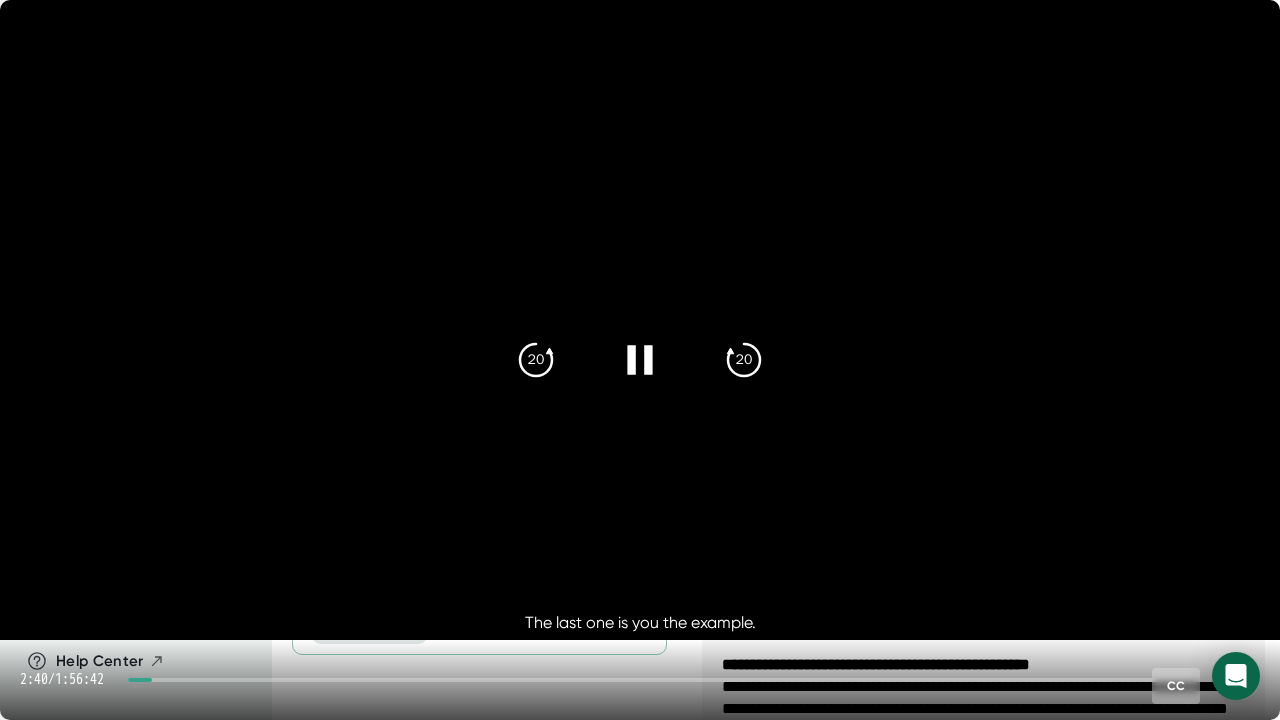 click 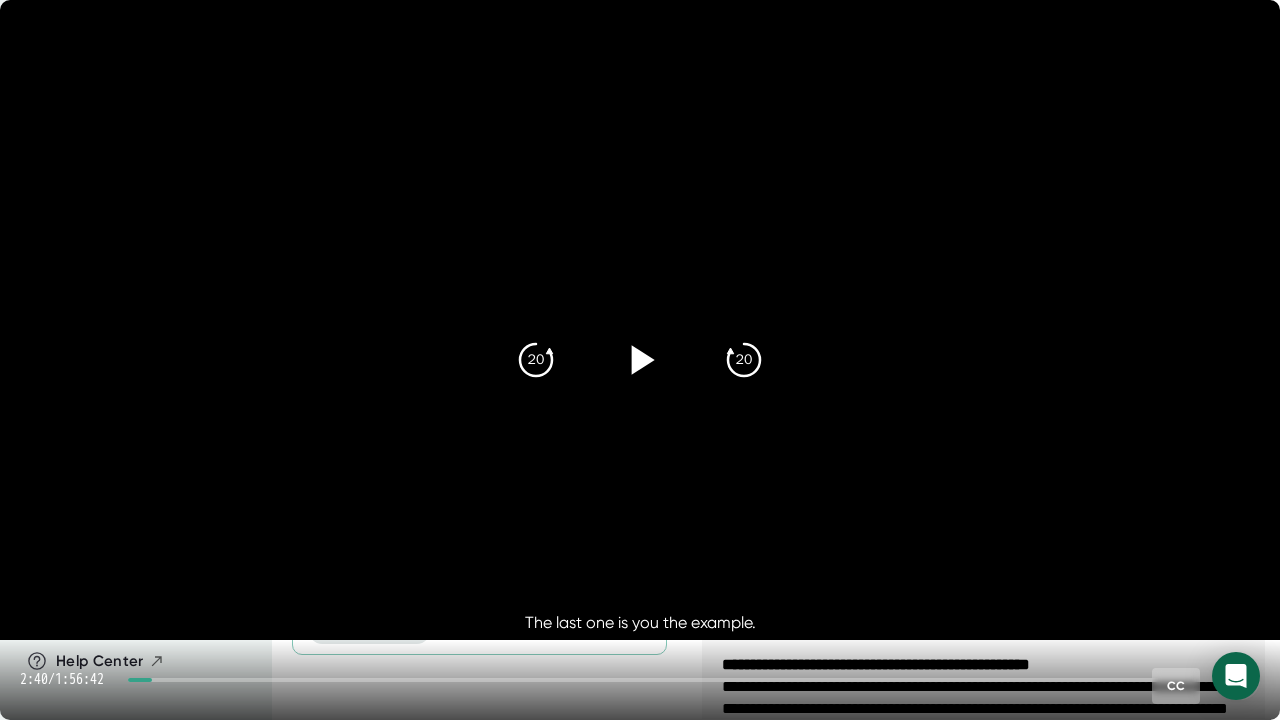 click 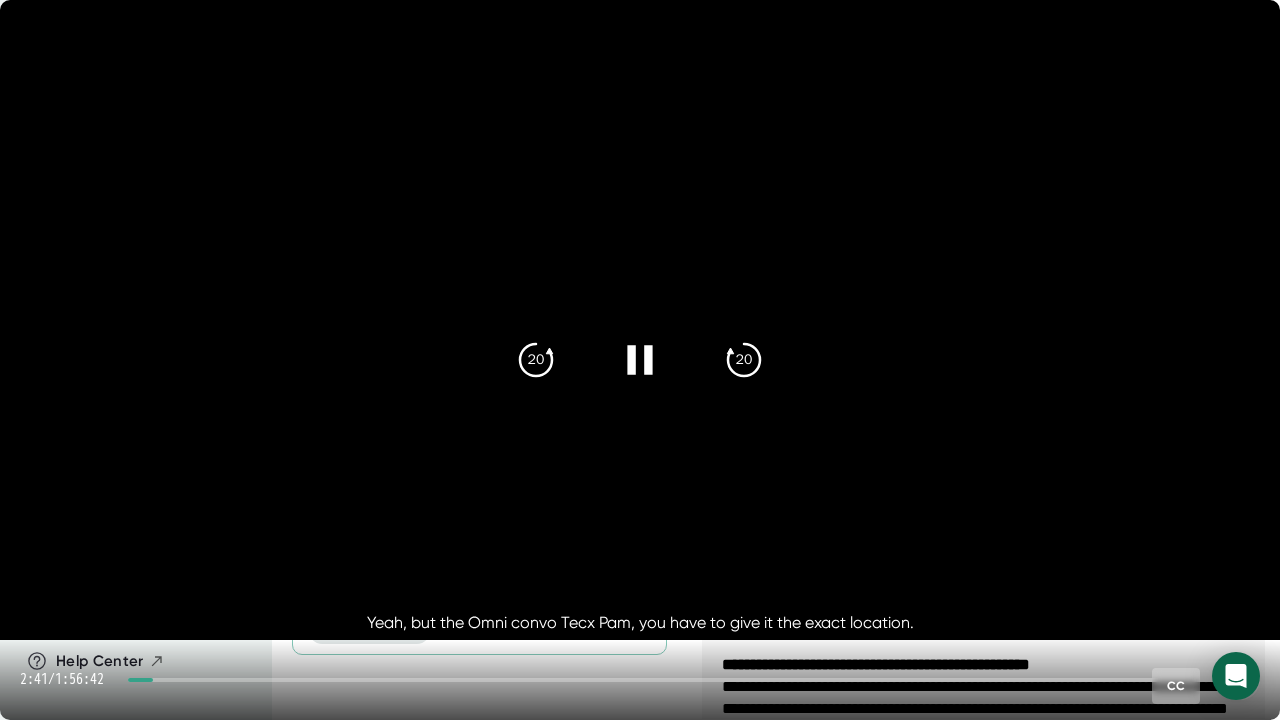 click 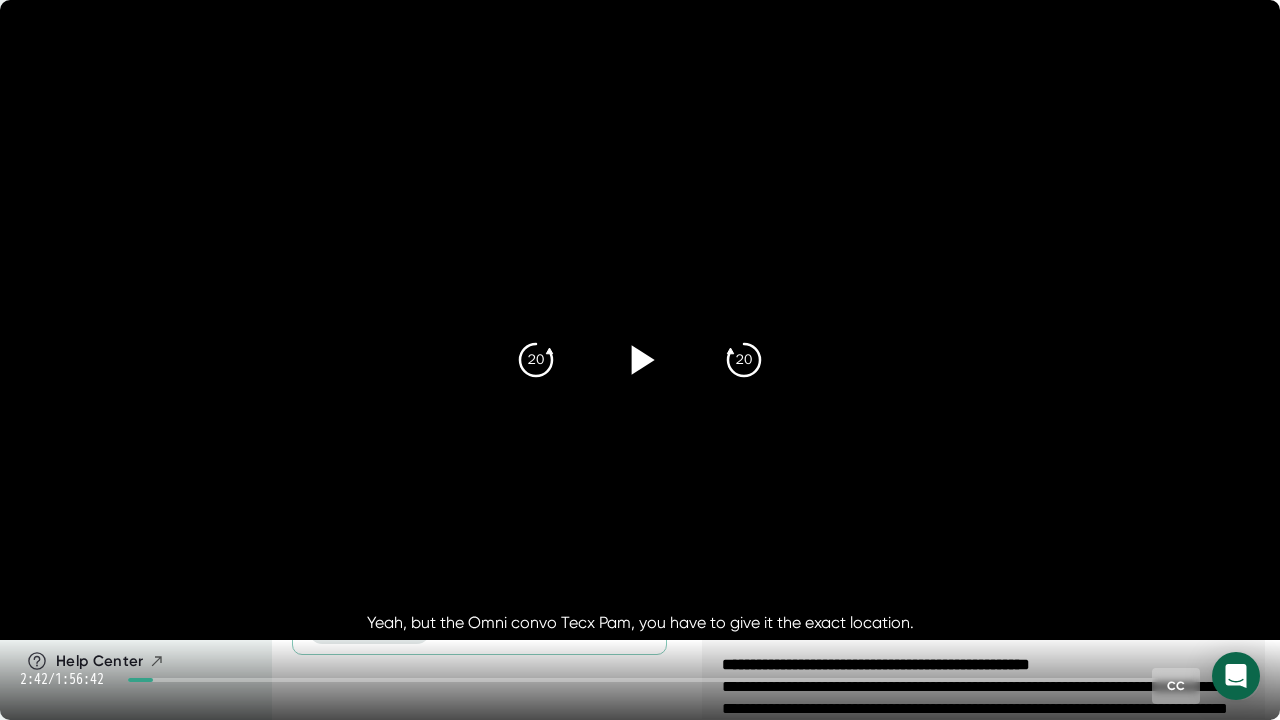 click 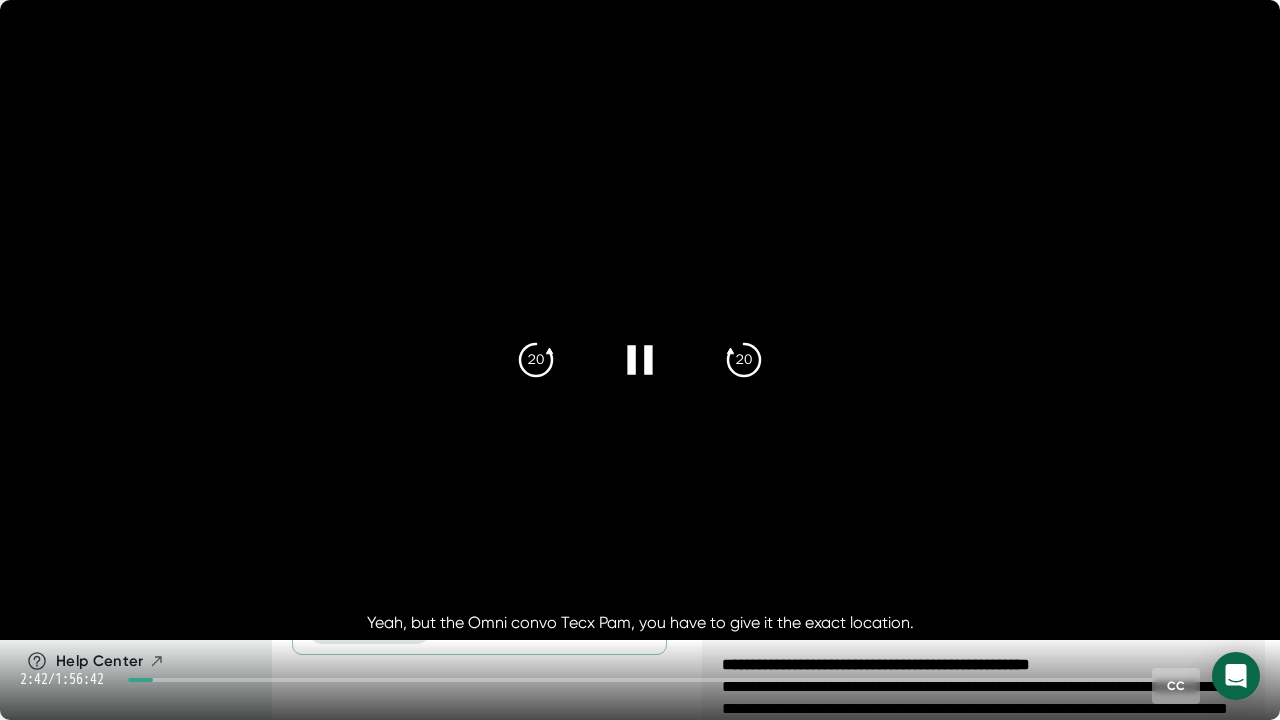 click 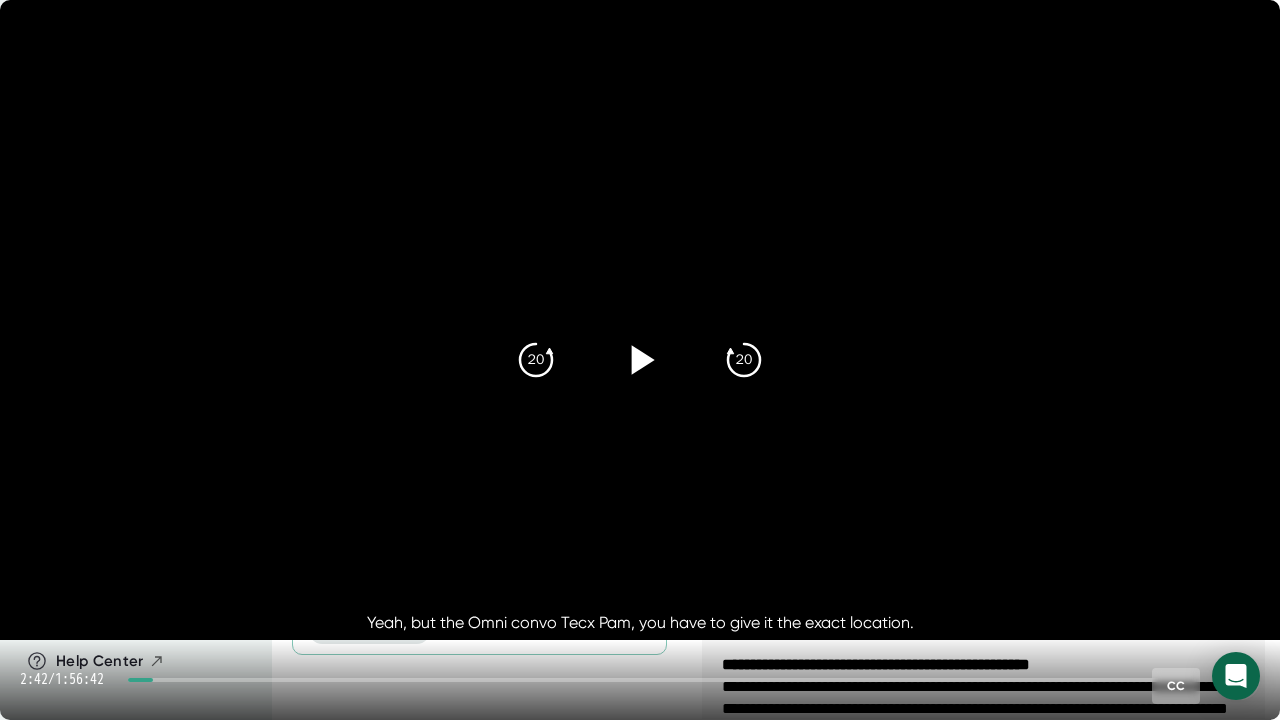 click 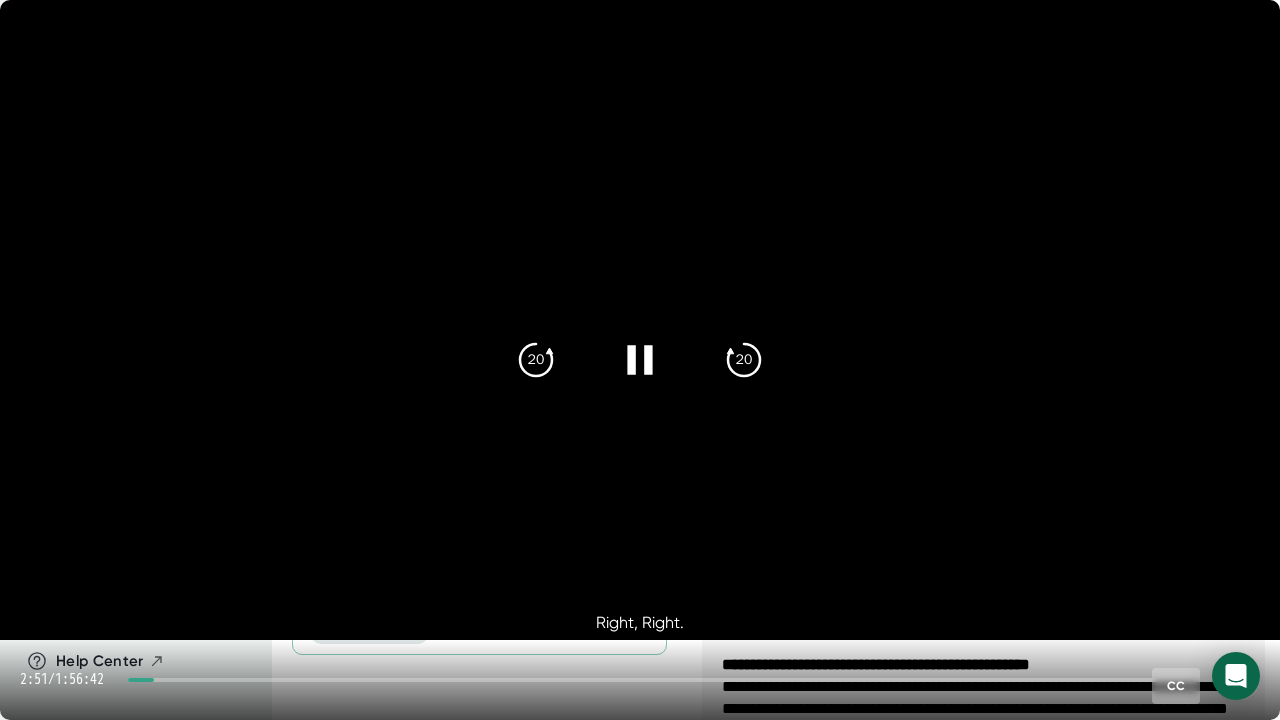 click 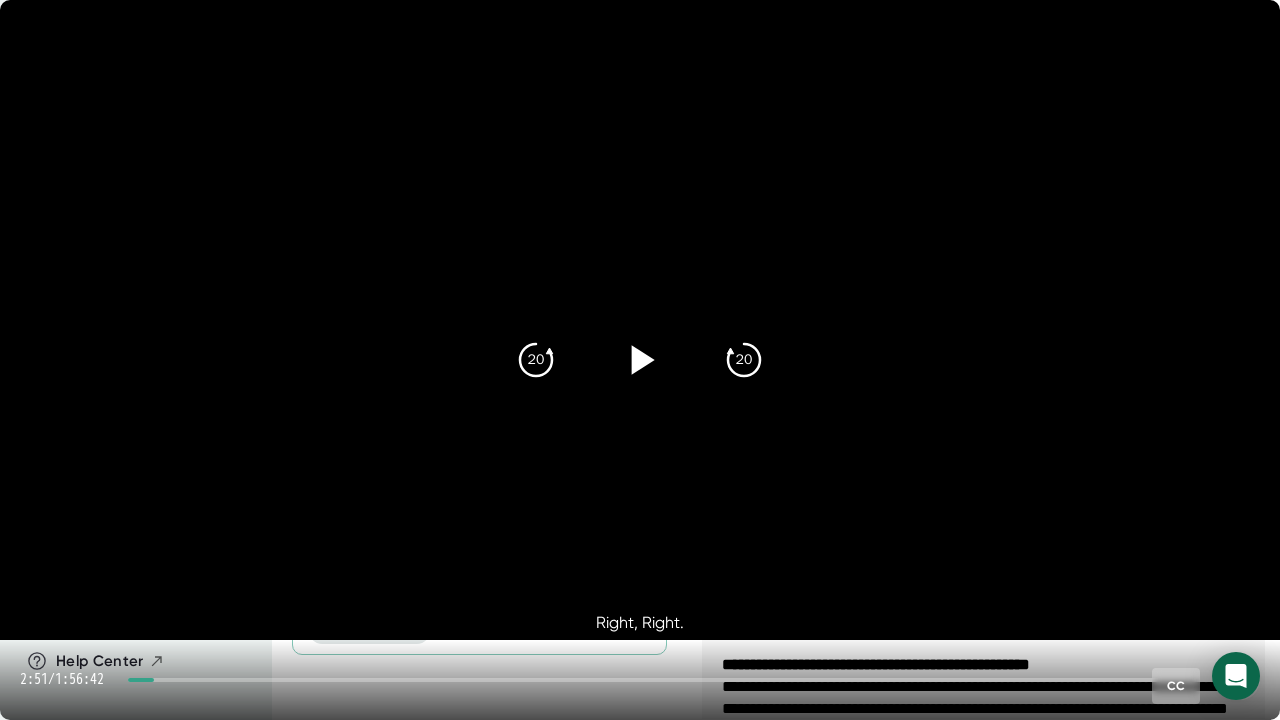 click 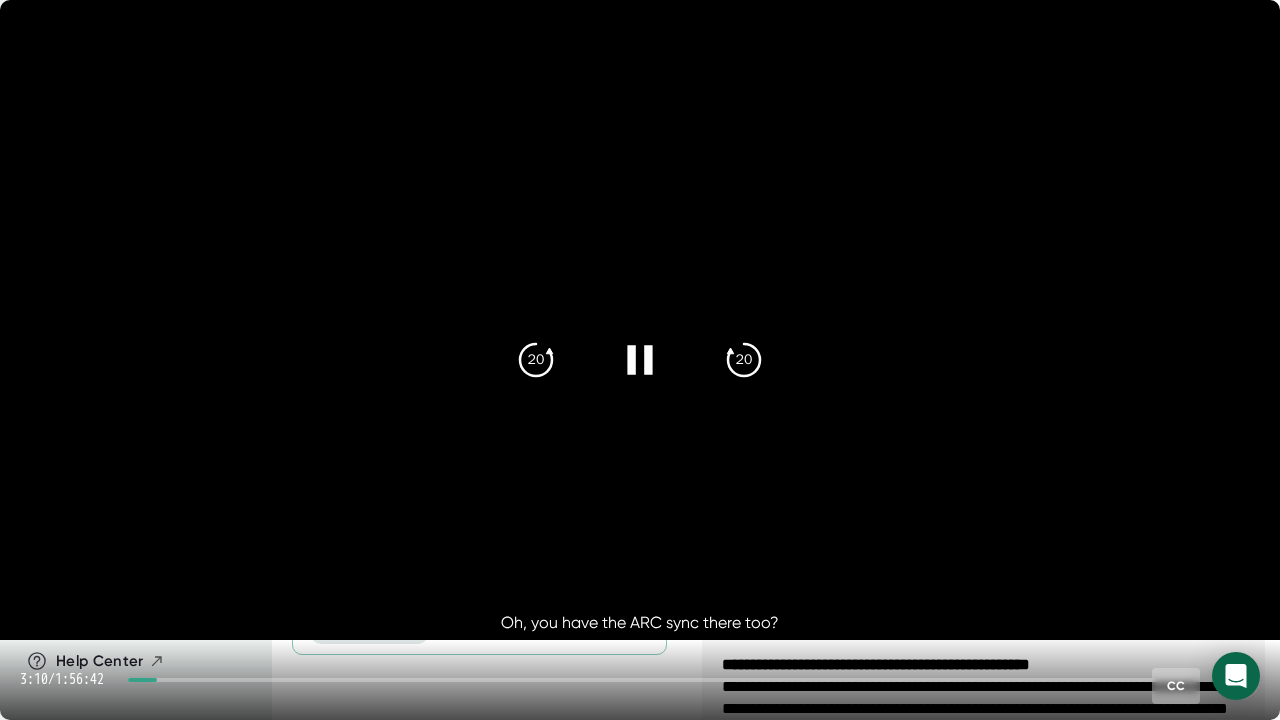 click 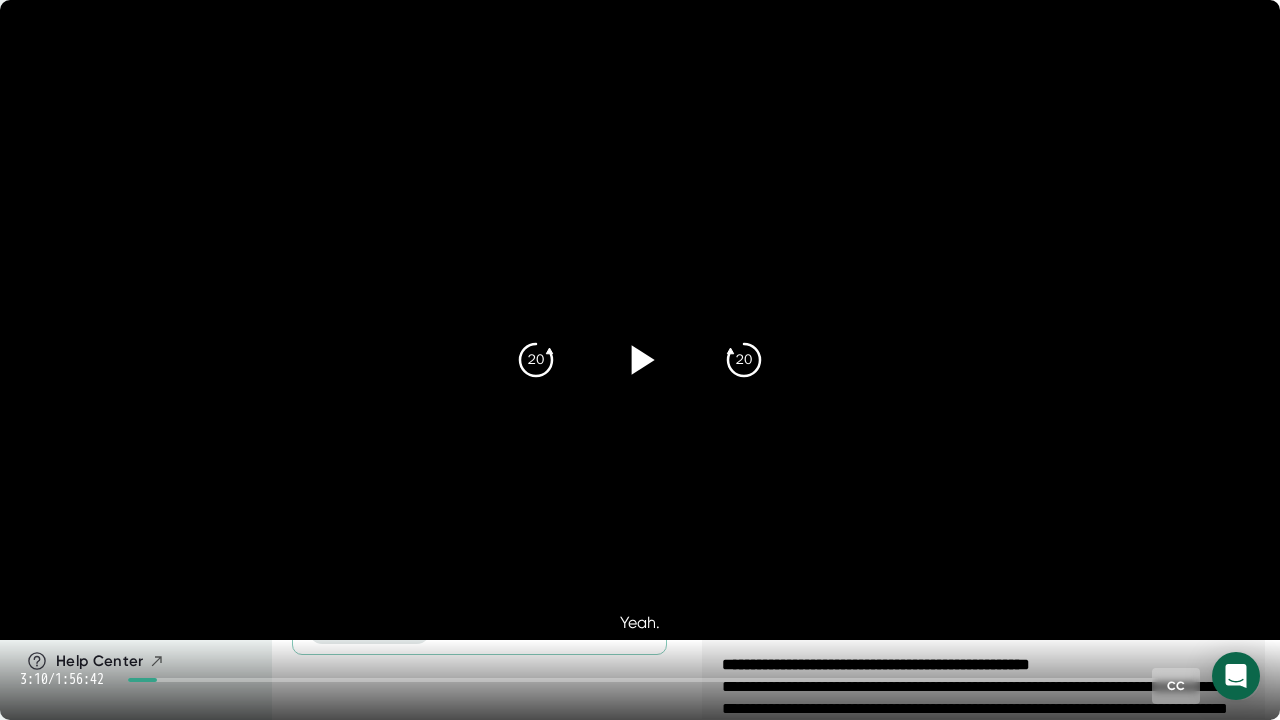 click 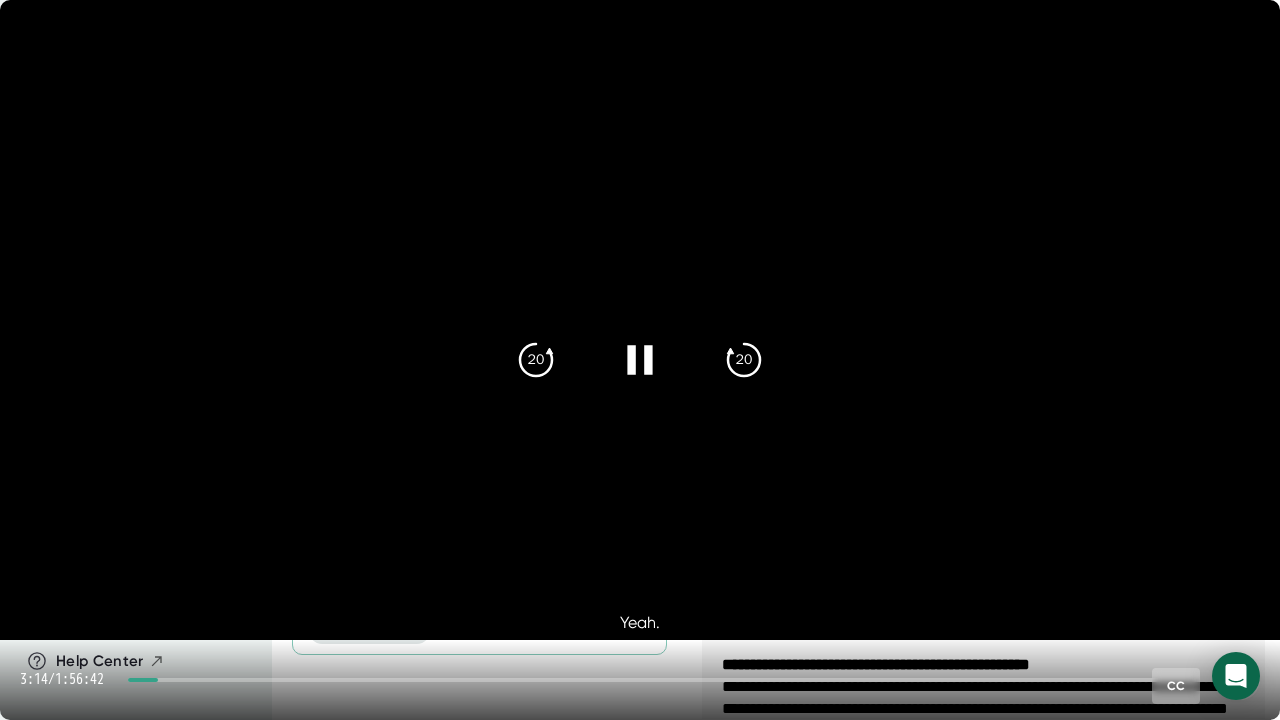 click 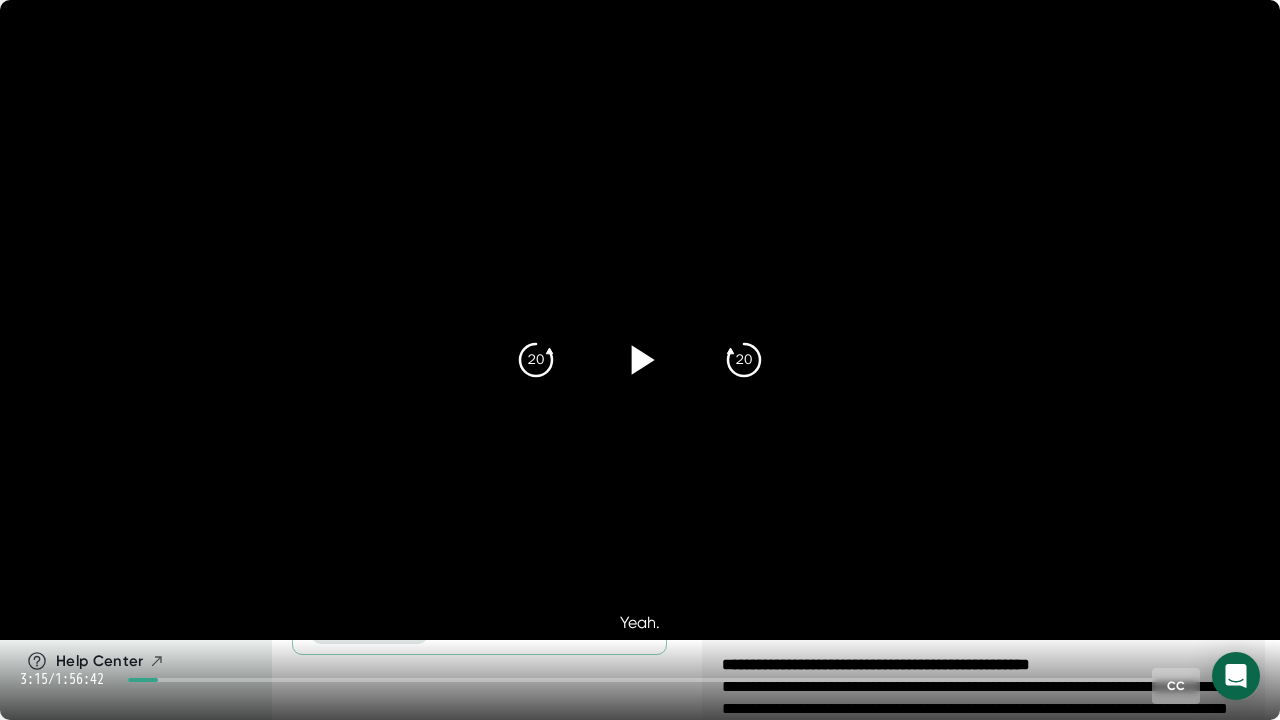 click 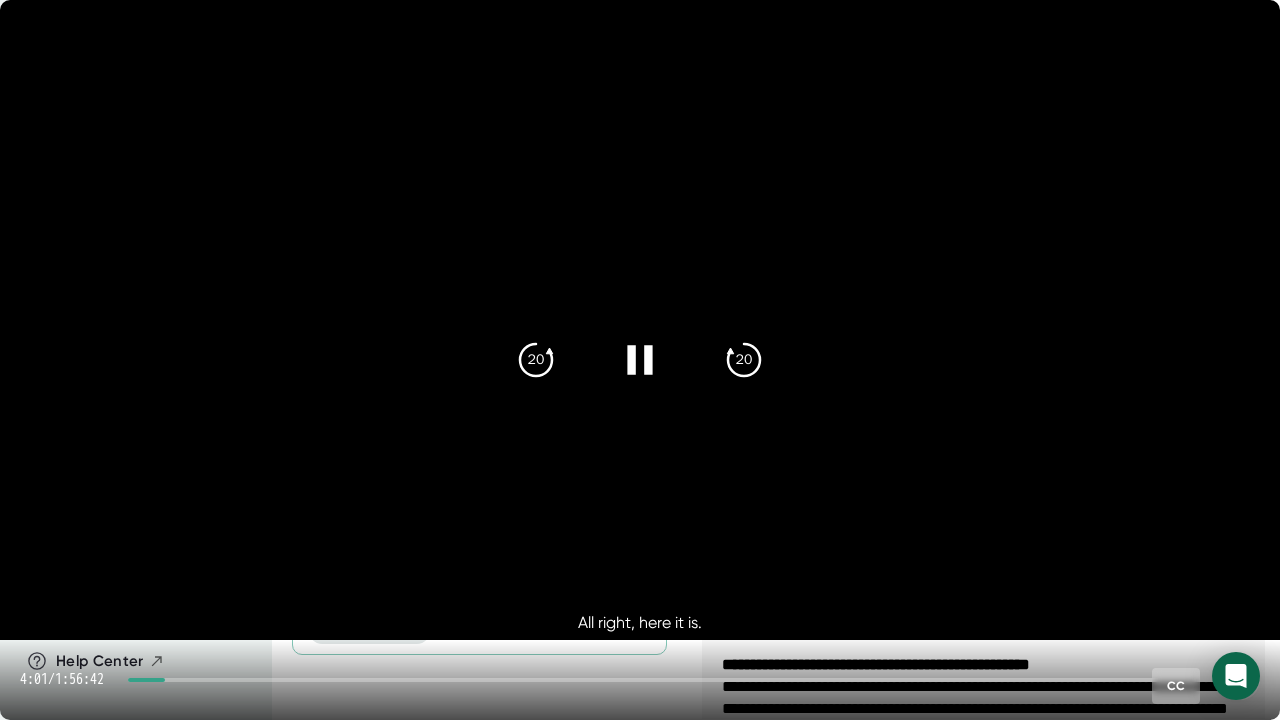 click 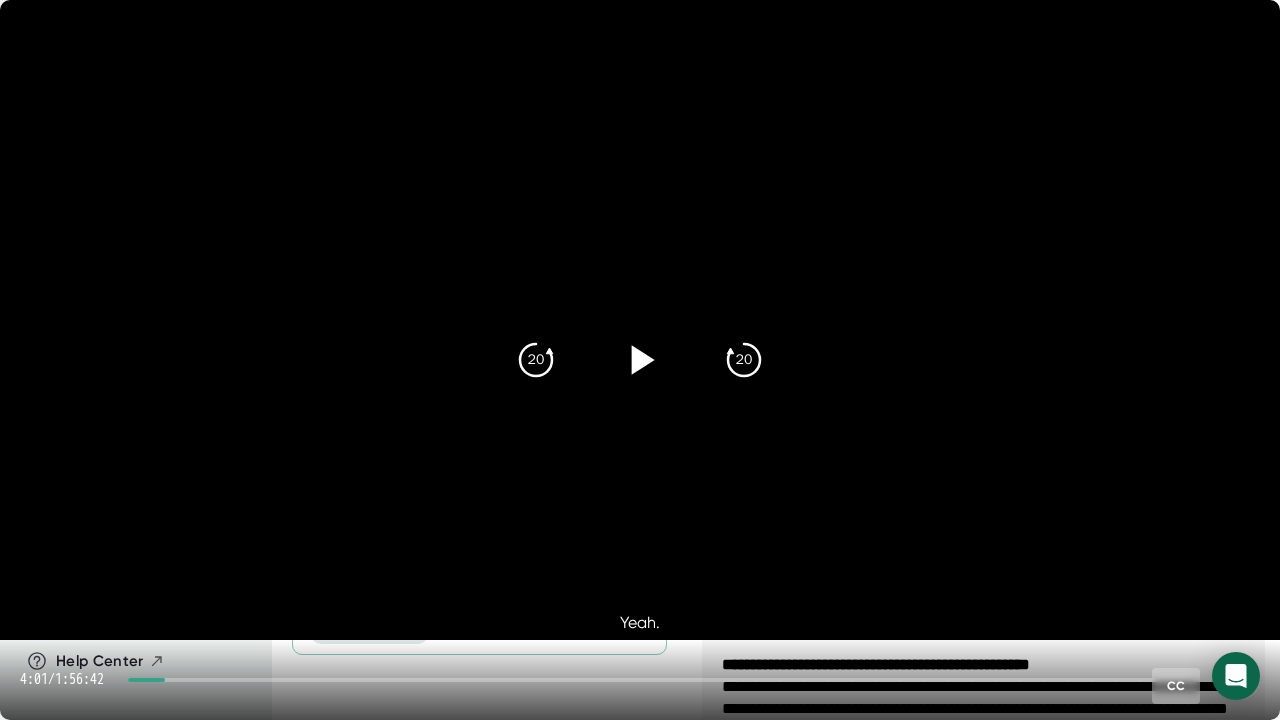 click 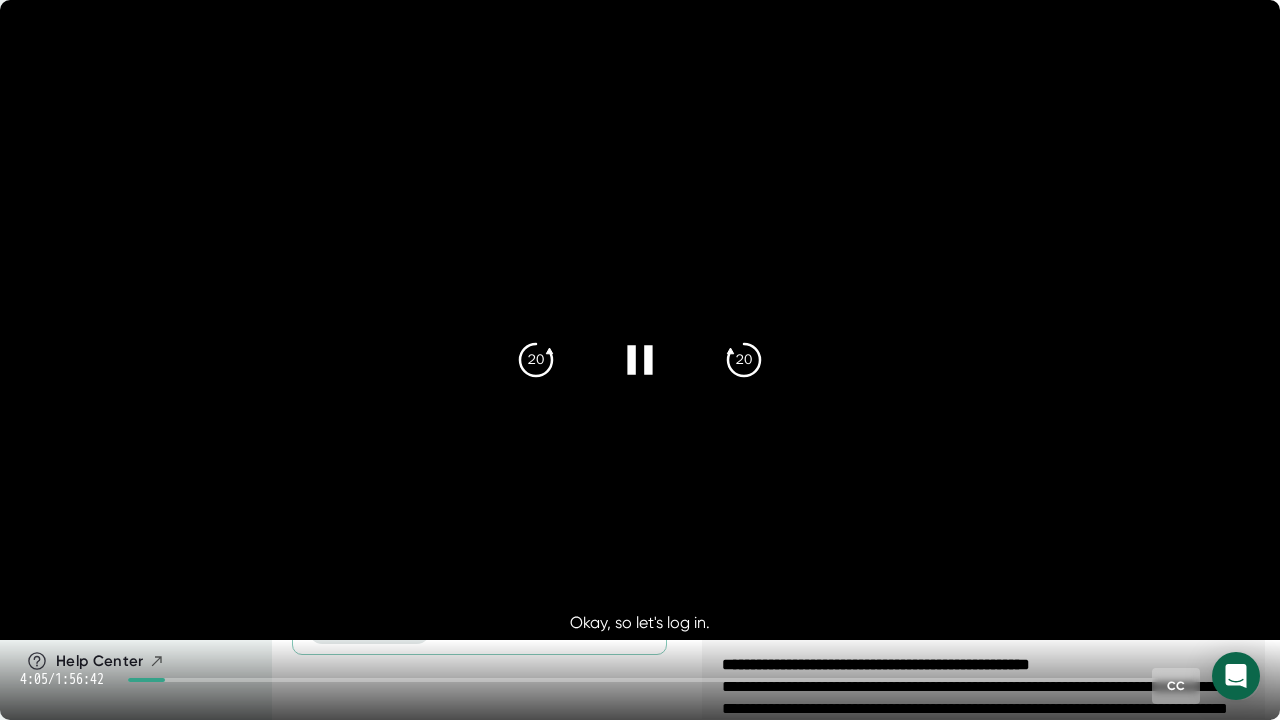 click 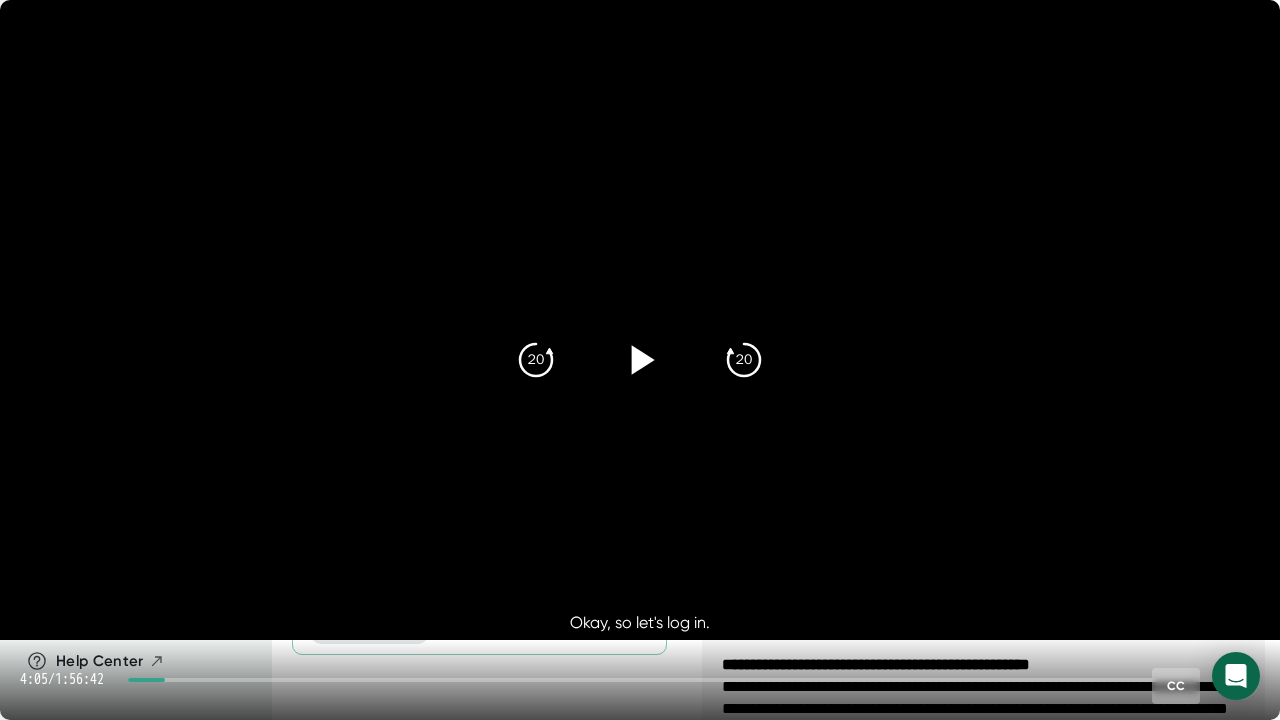 click 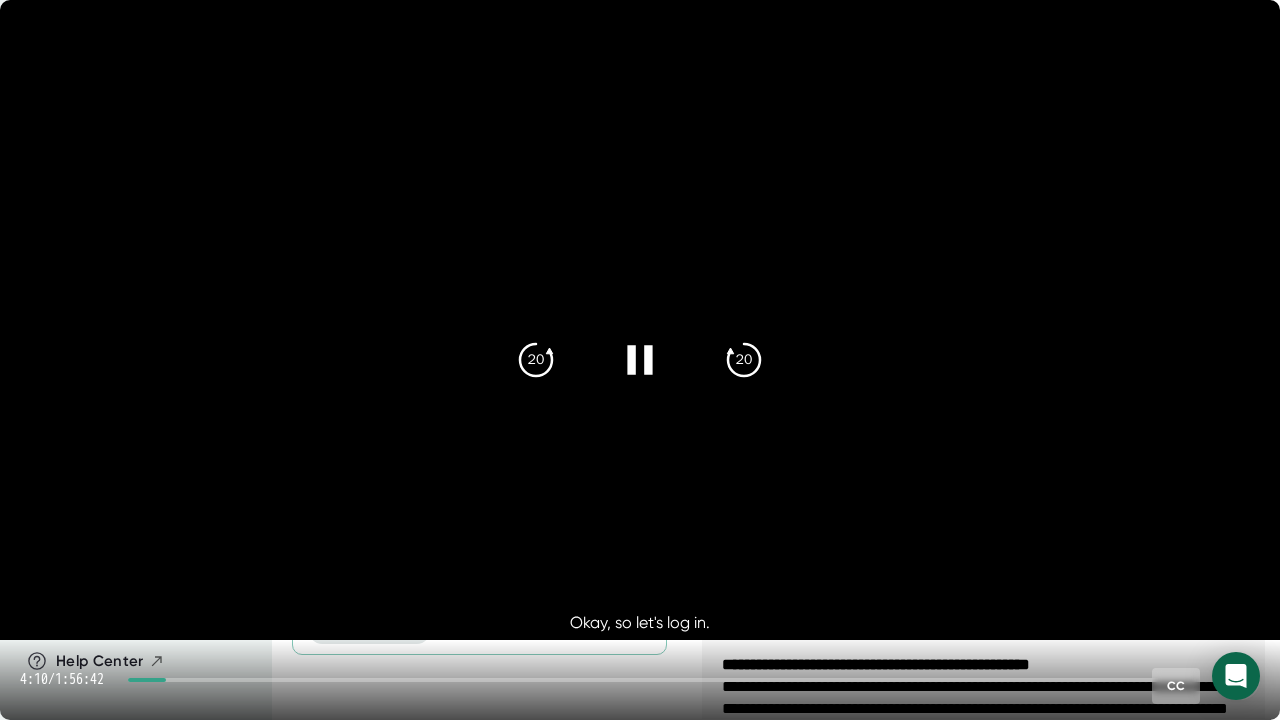 click 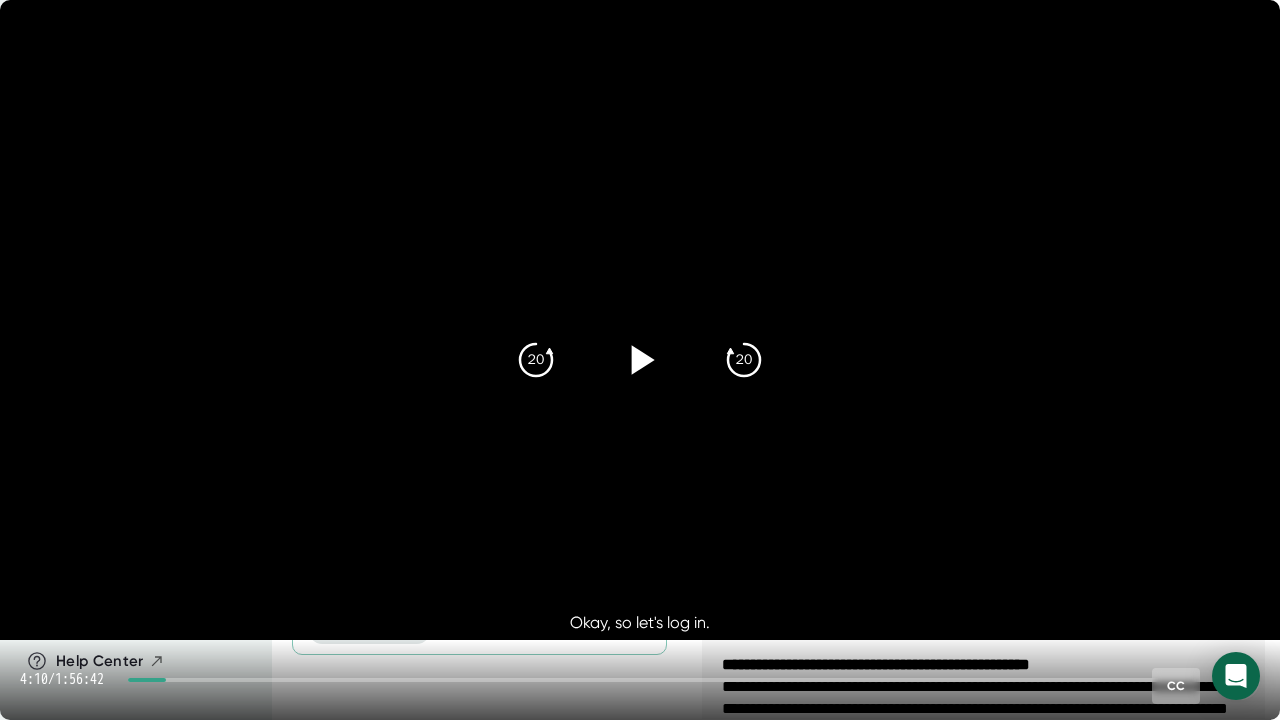 click 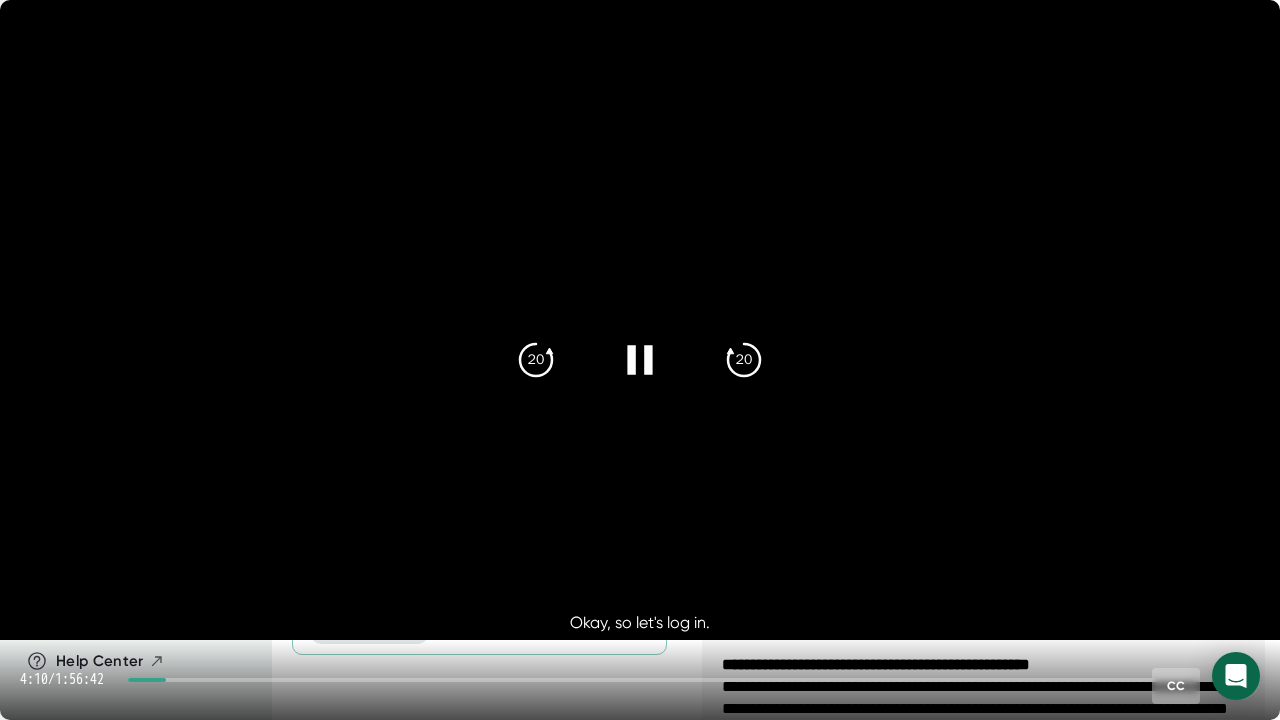 click 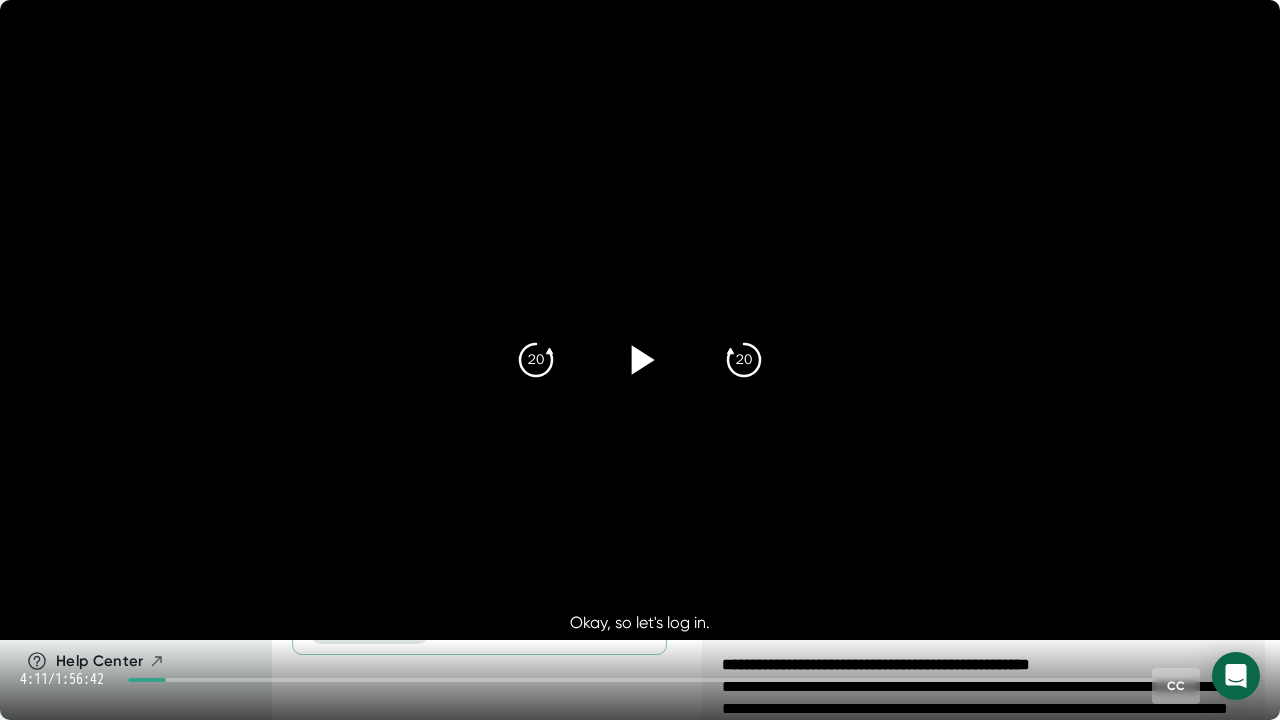 click 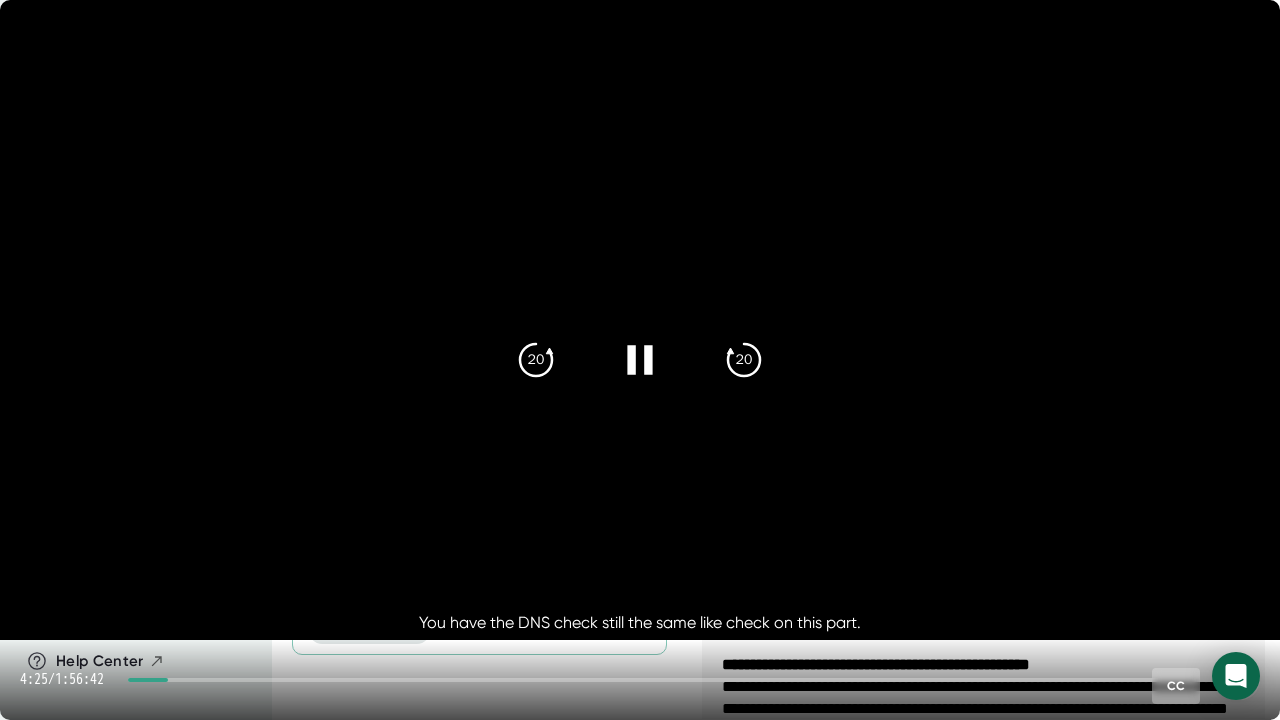 click 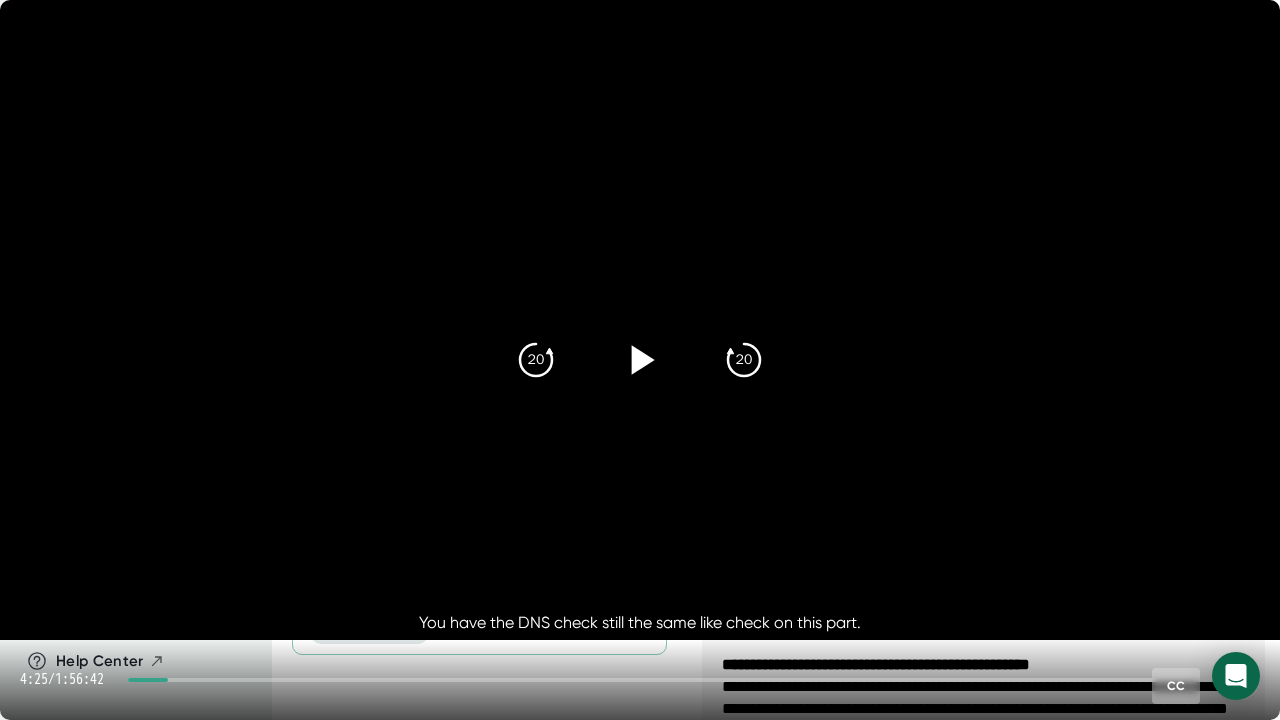 click 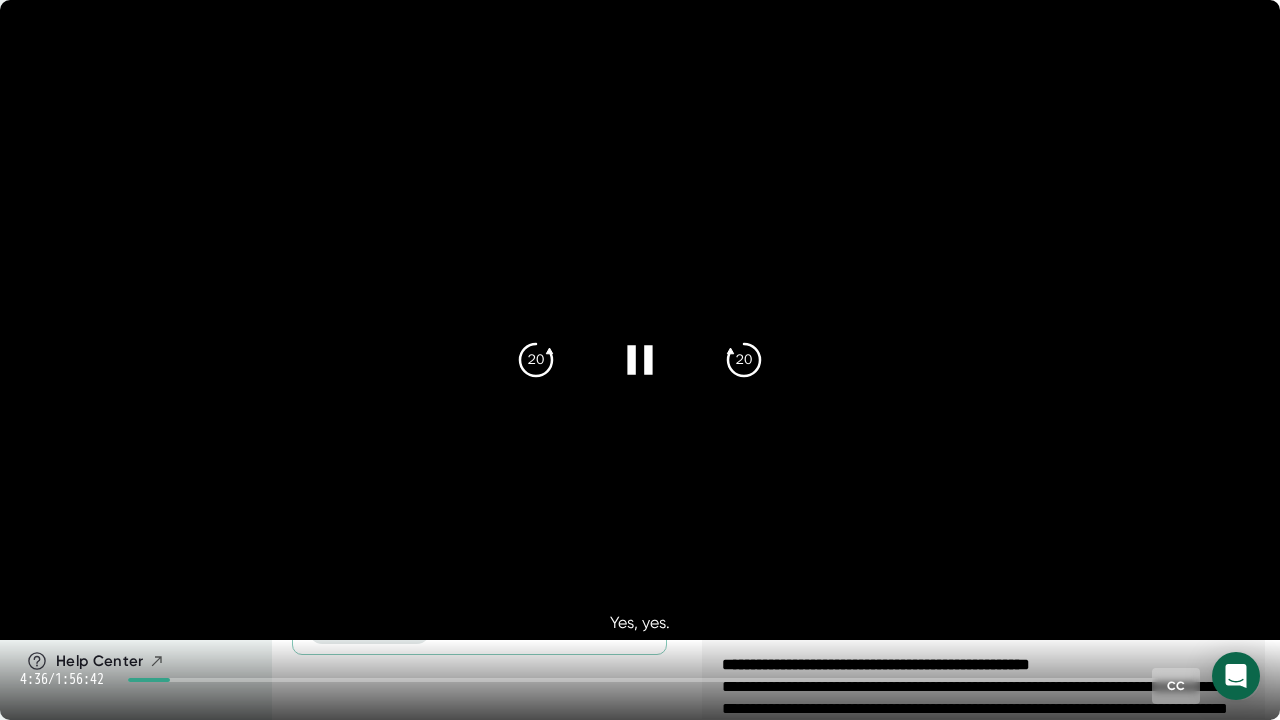 click 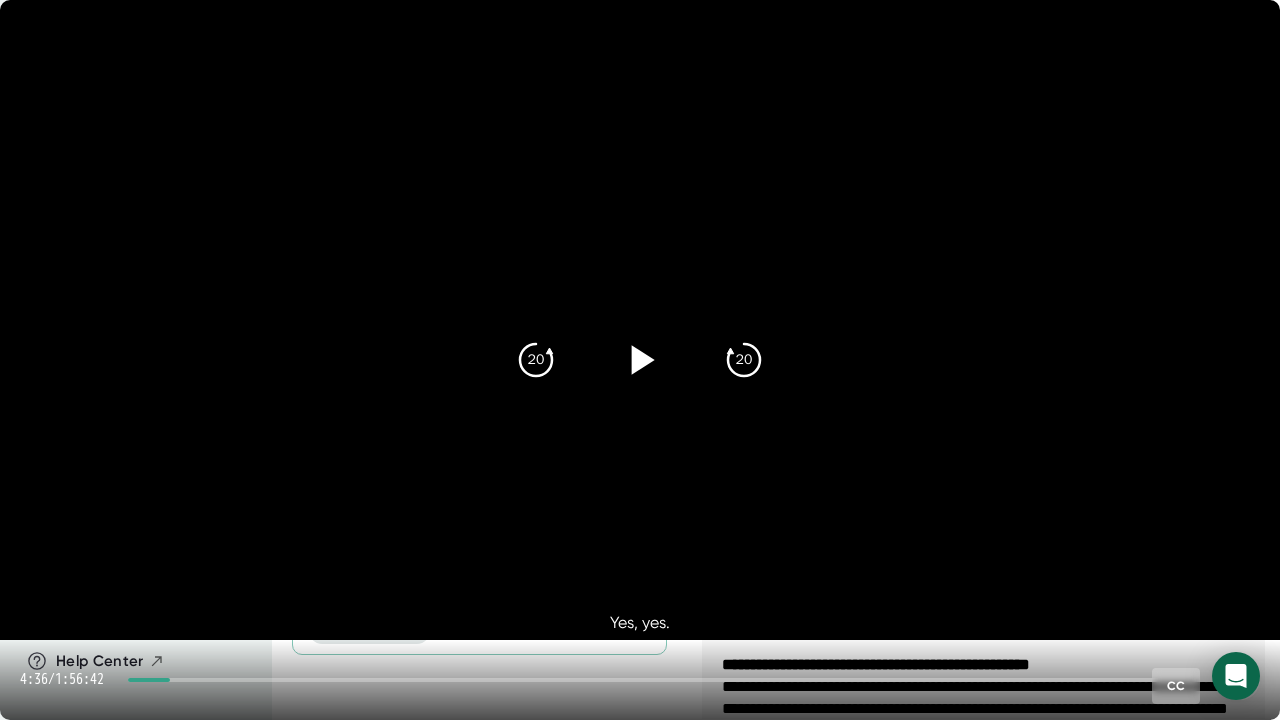 click 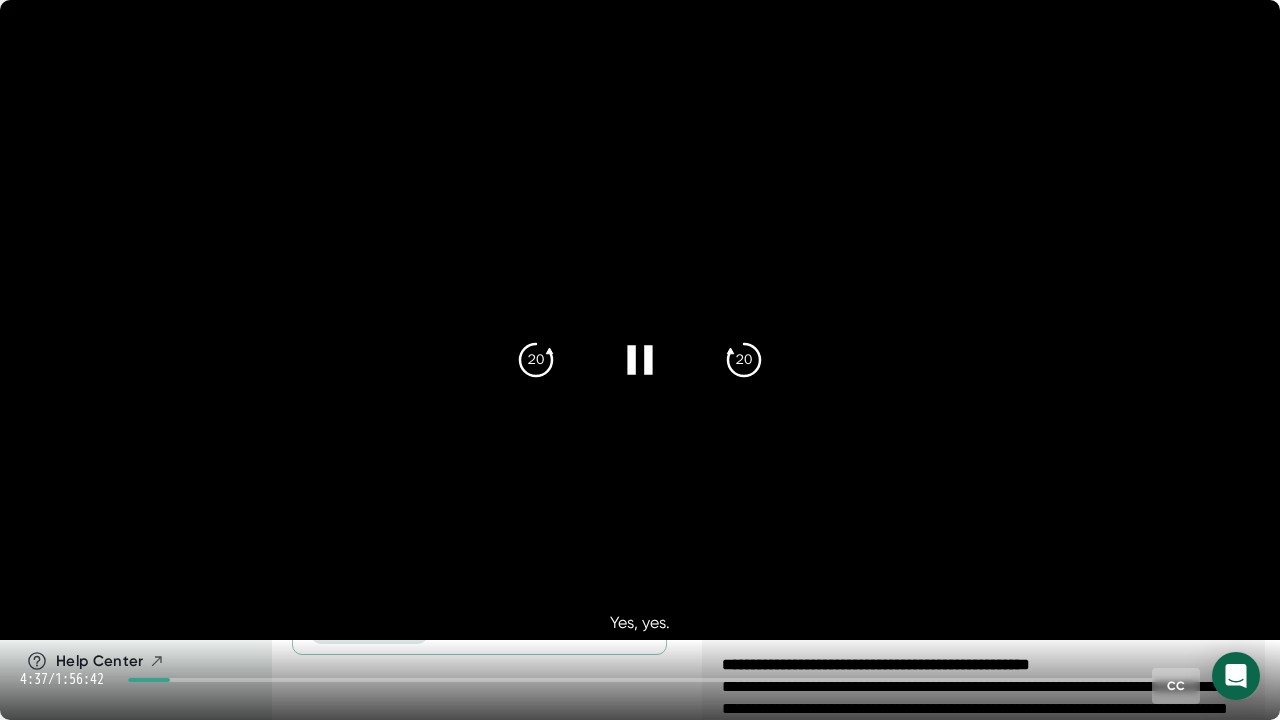 click 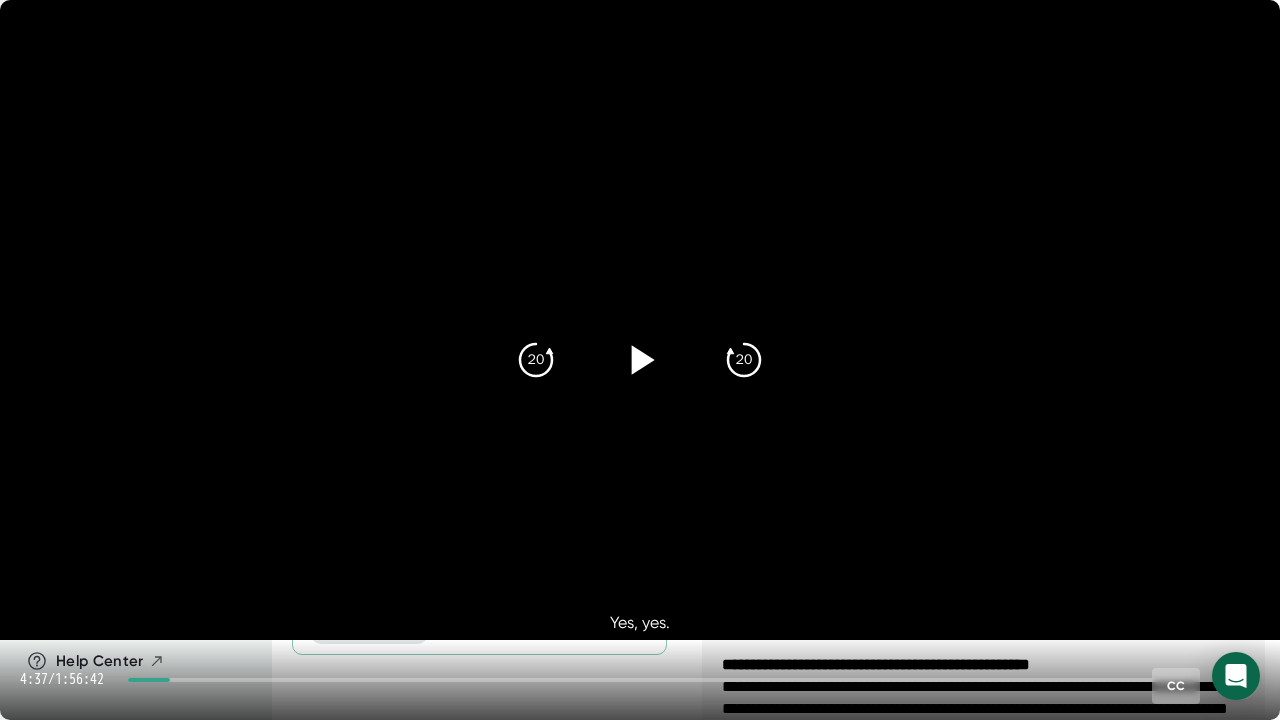 click 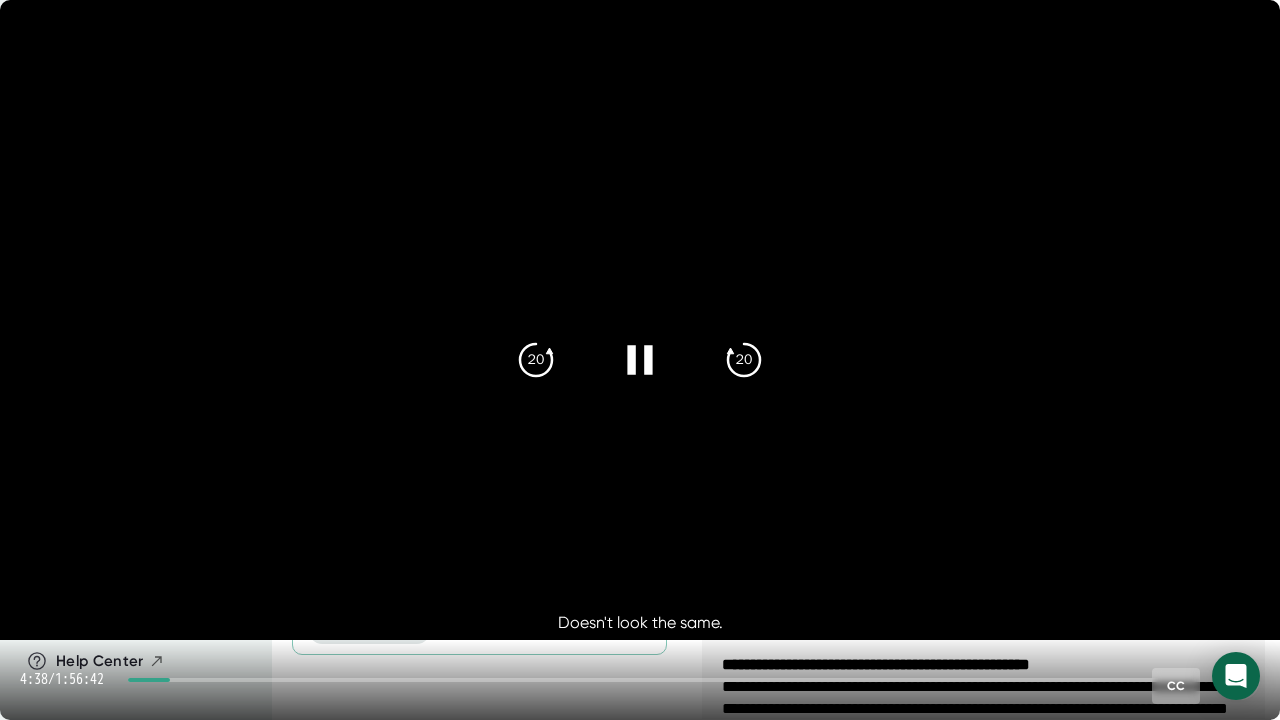 click 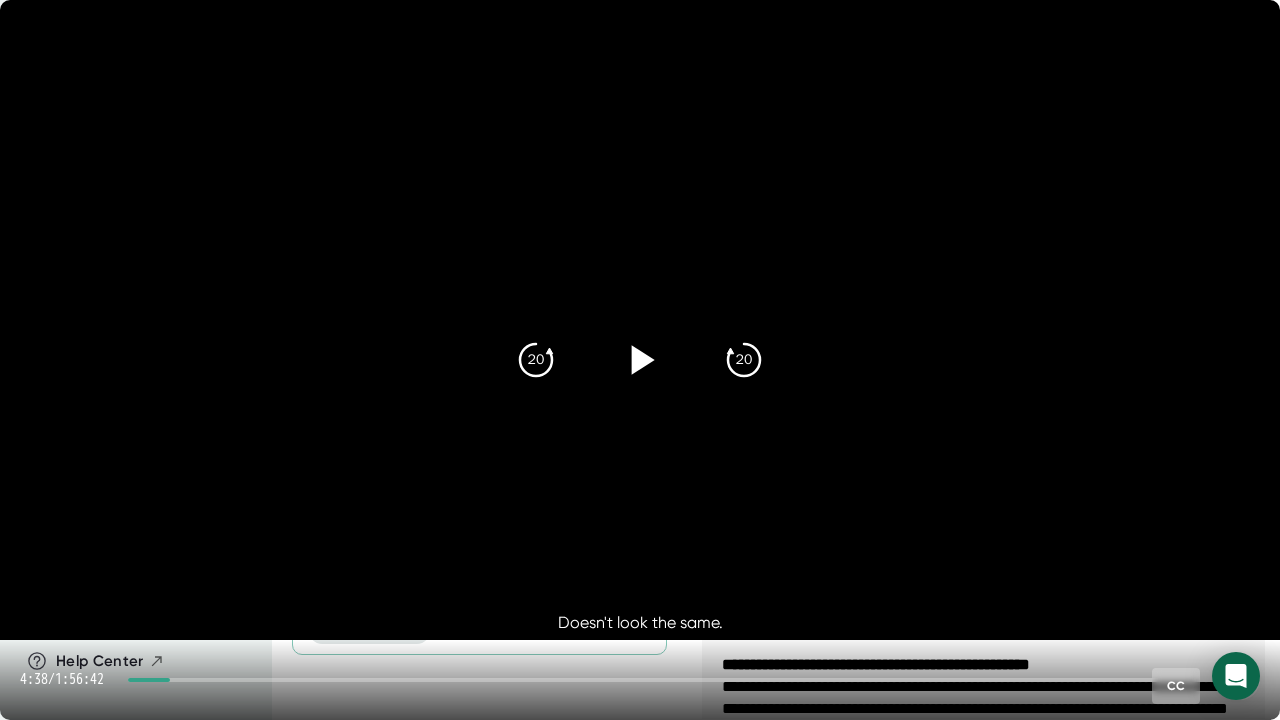 click 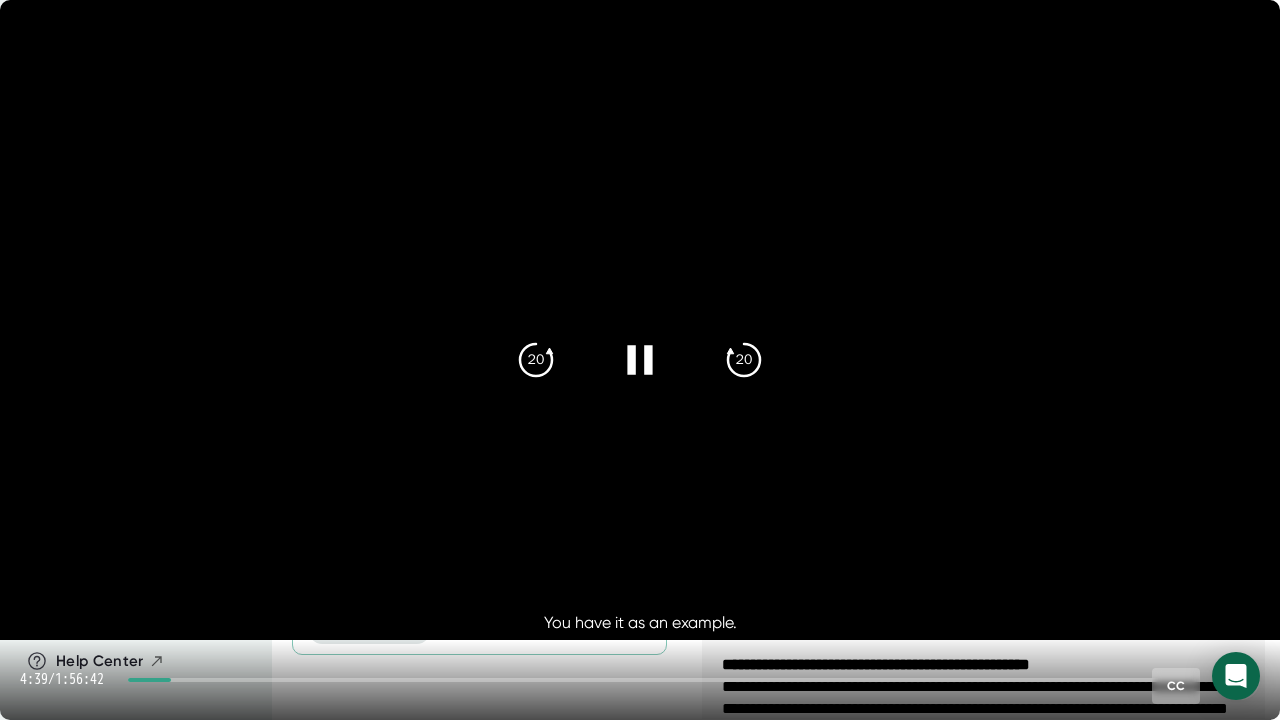 click on "20 20" at bounding box center (640, 360) 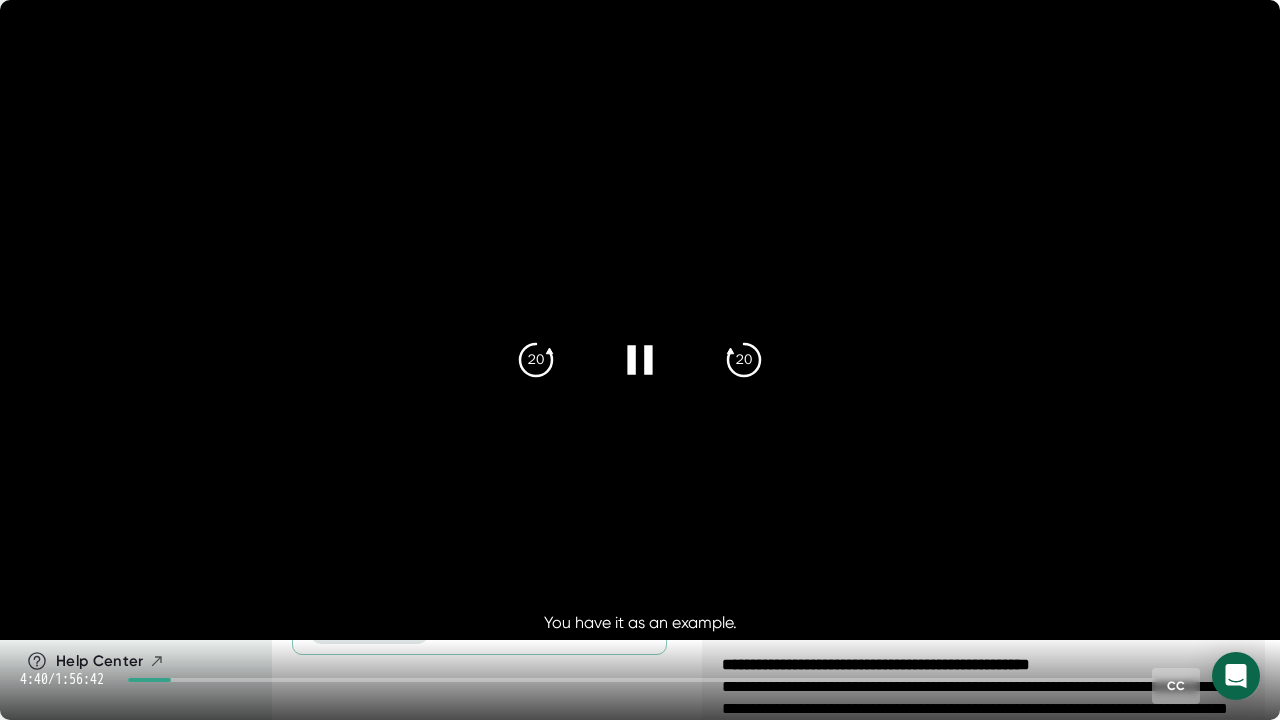 click 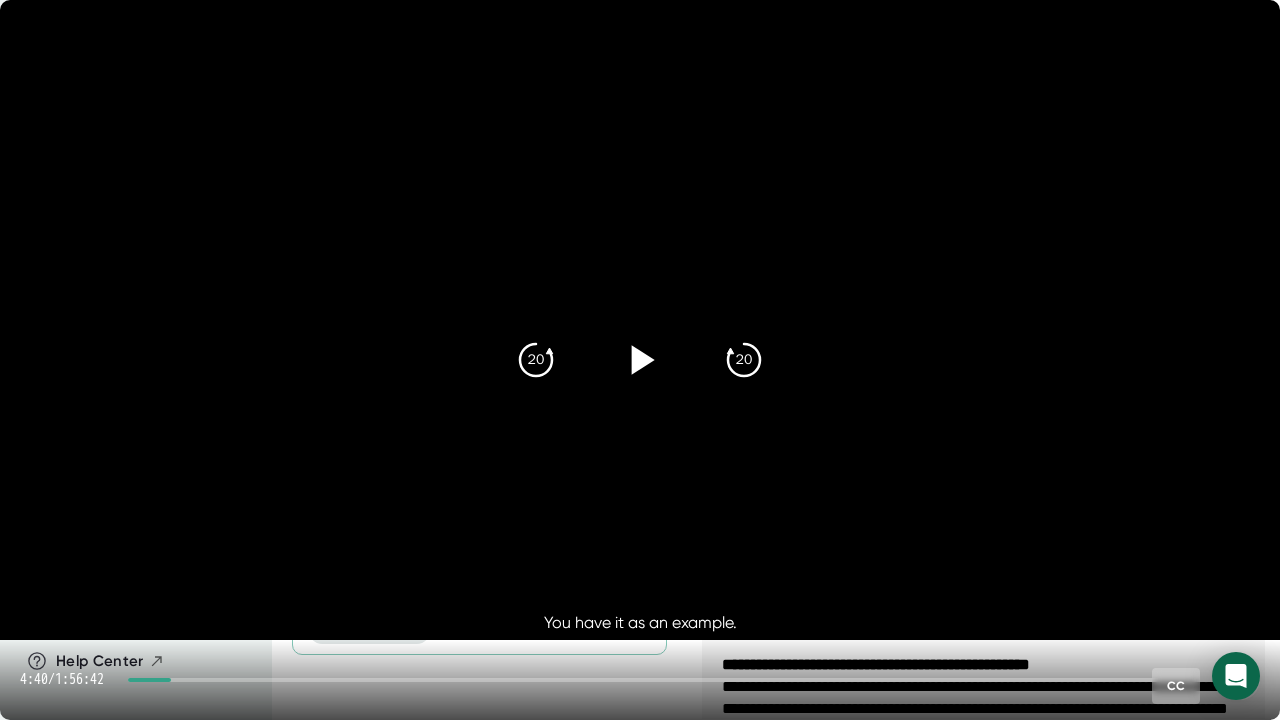 click 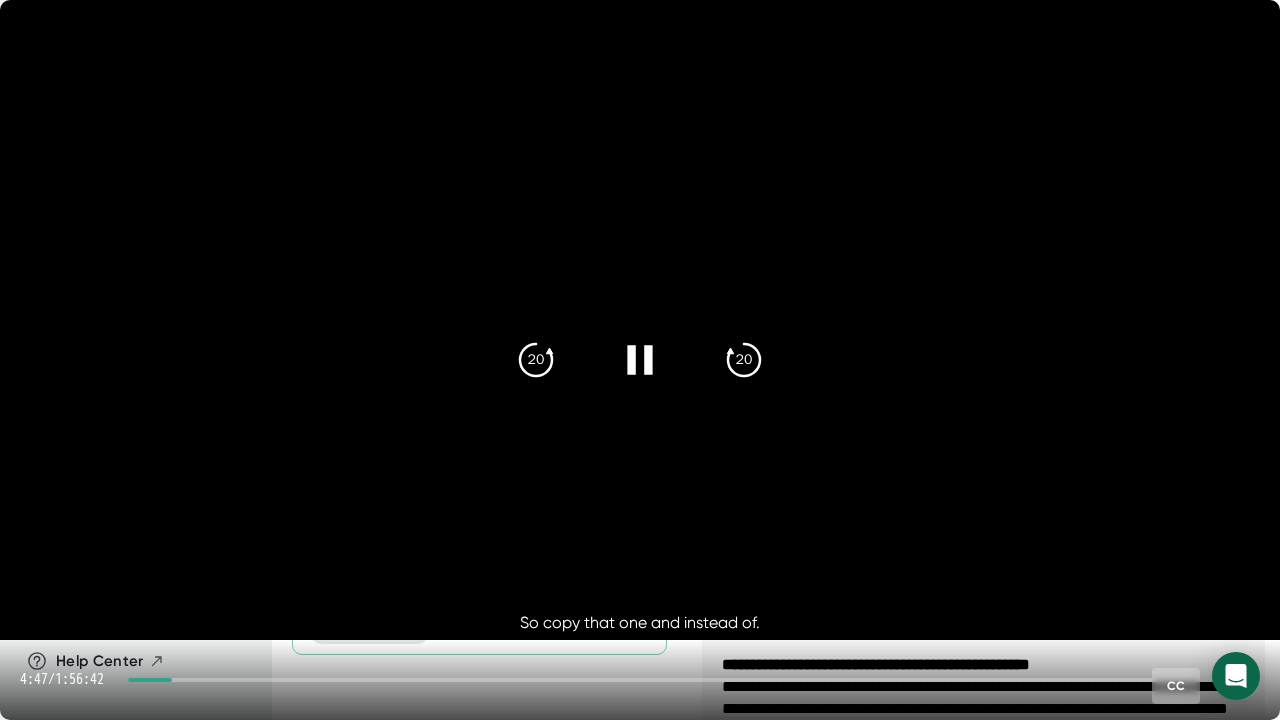 click 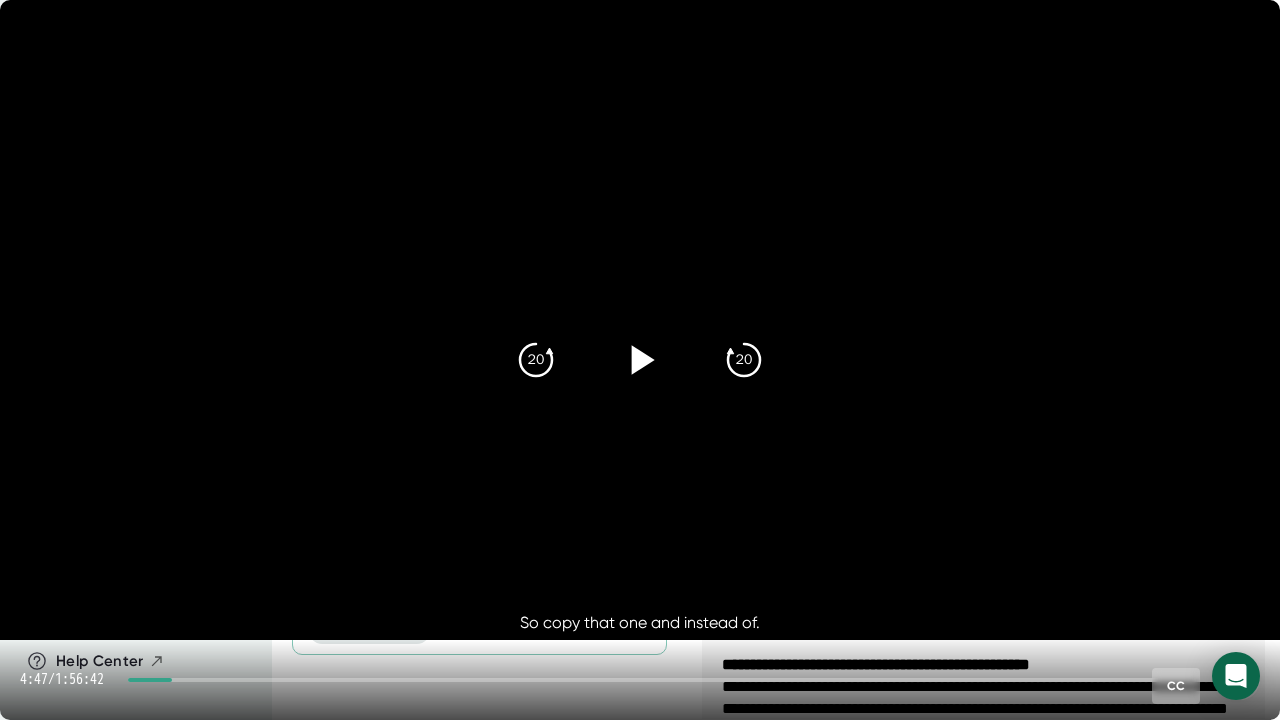 click 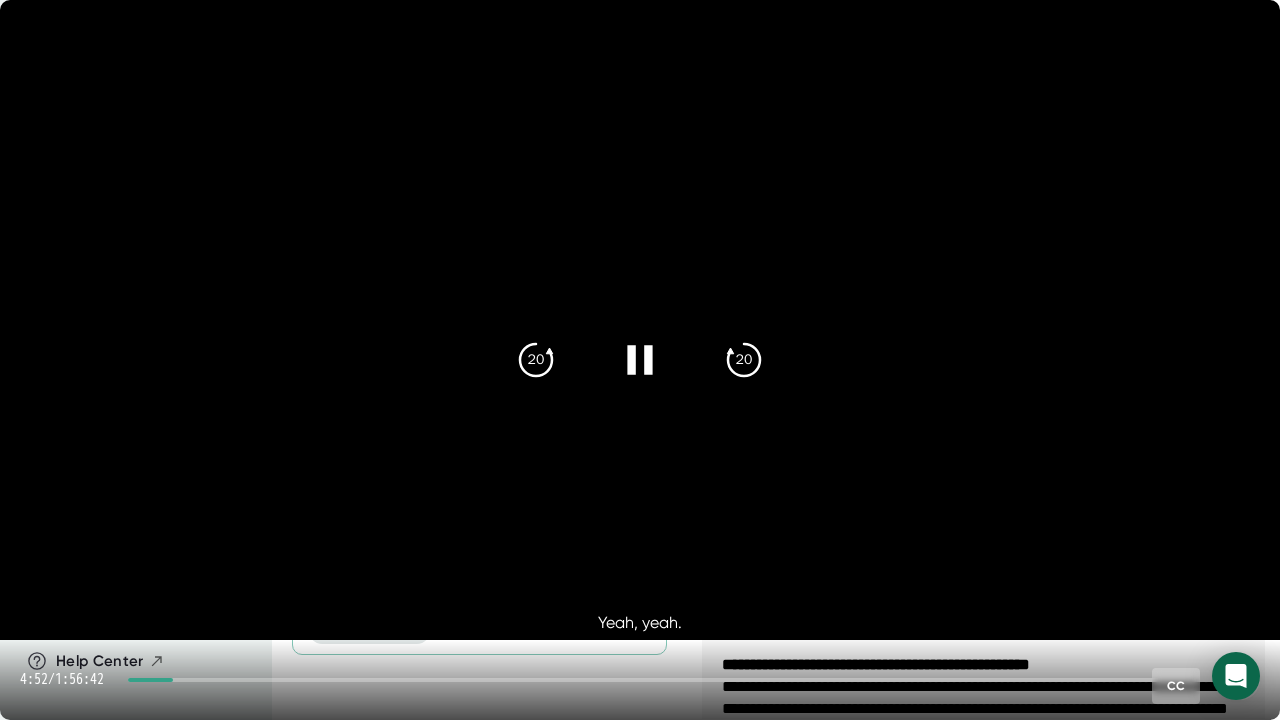 click 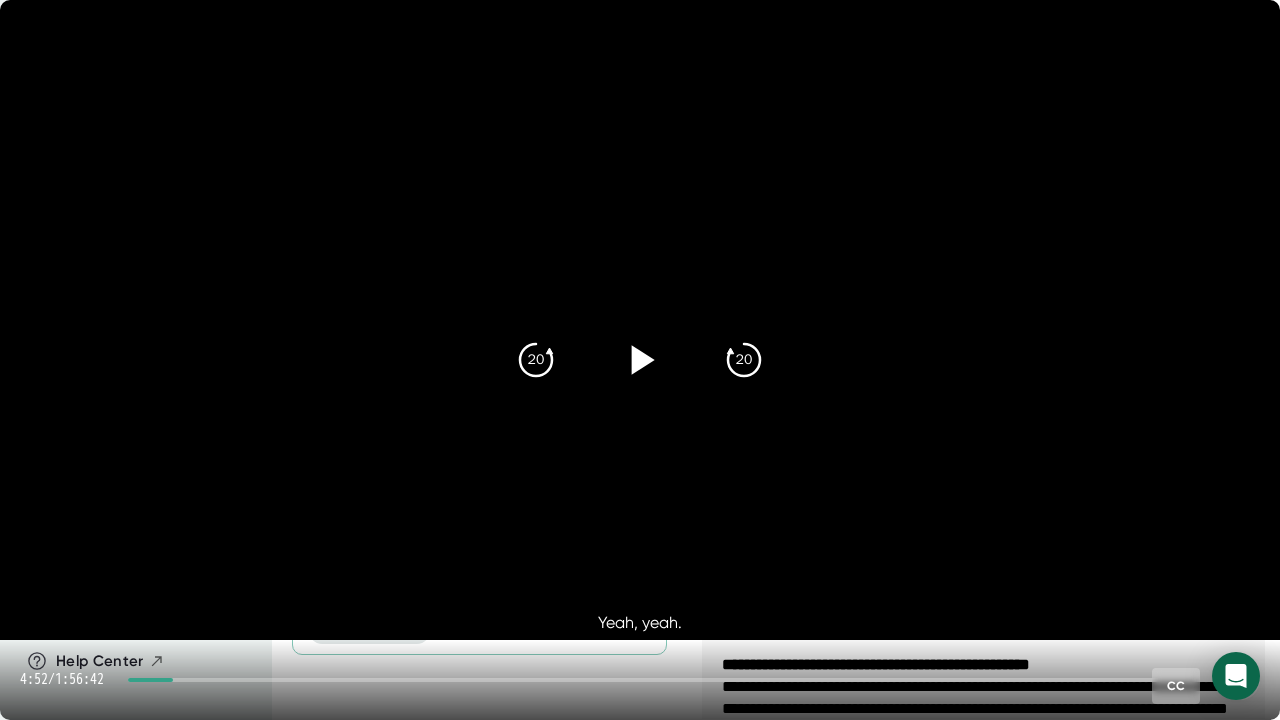 click 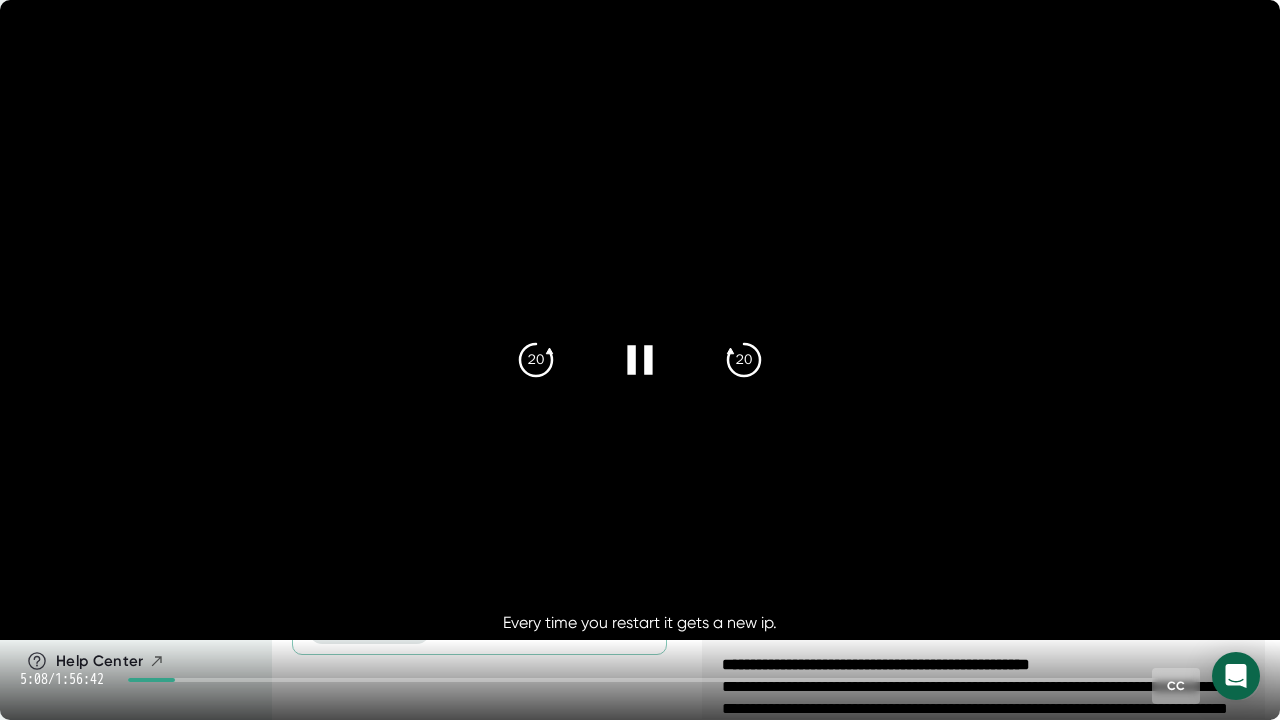 click 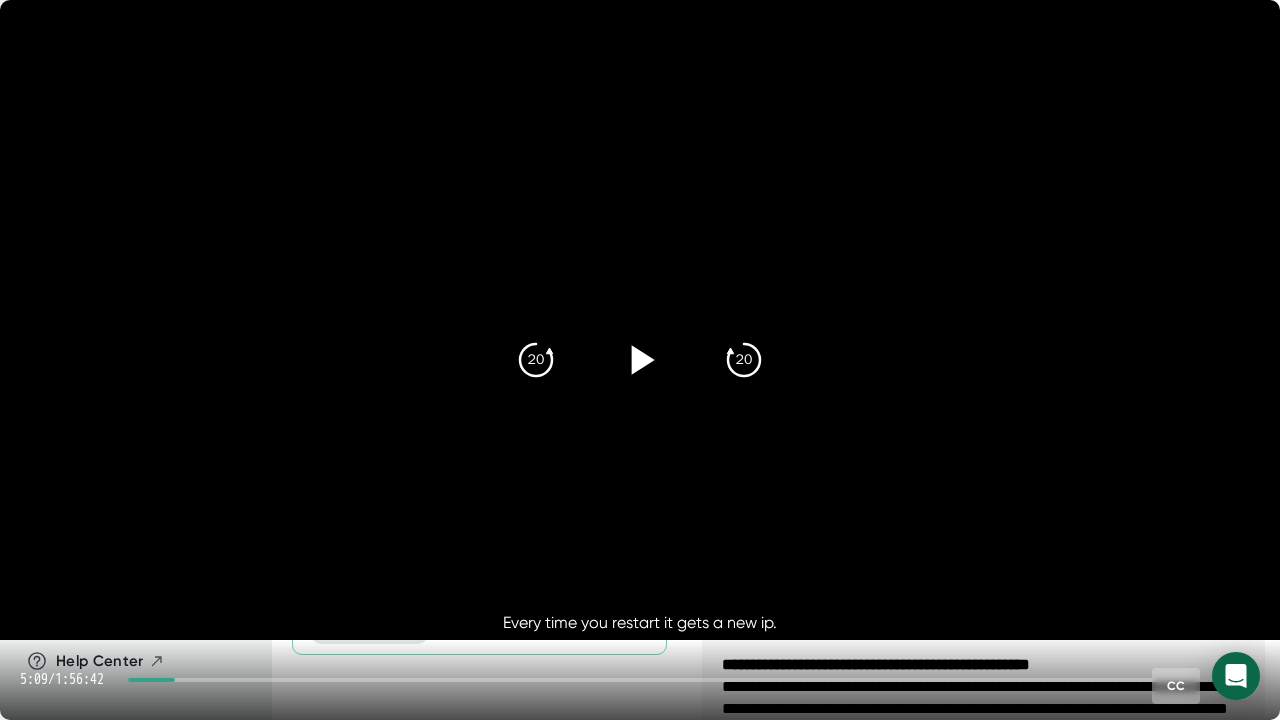 click at bounding box center [640, 360] 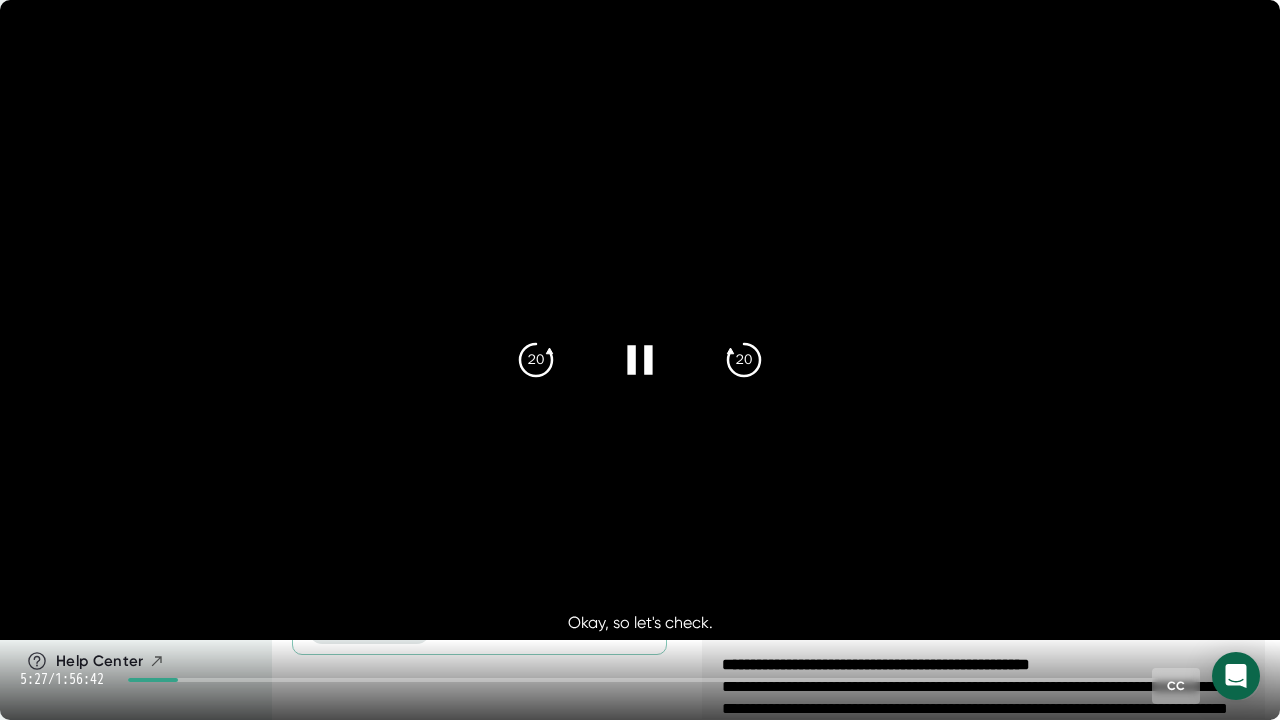 click at bounding box center [640, 360] 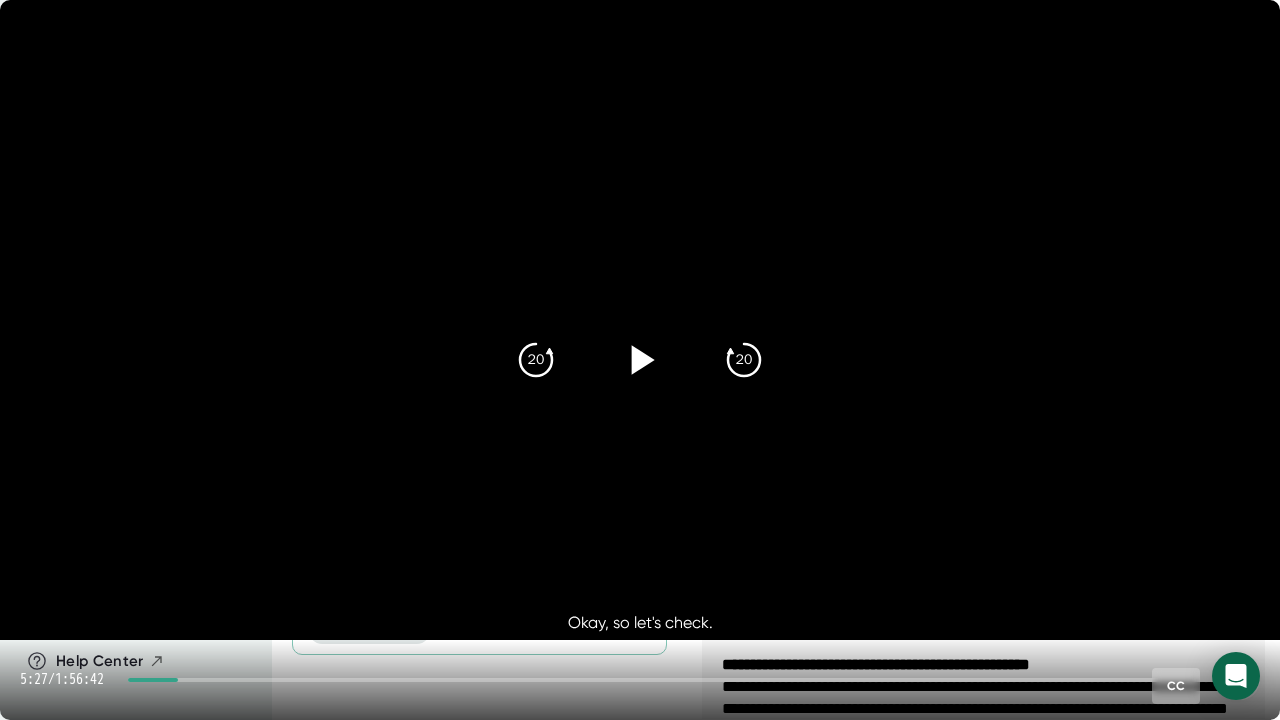 click 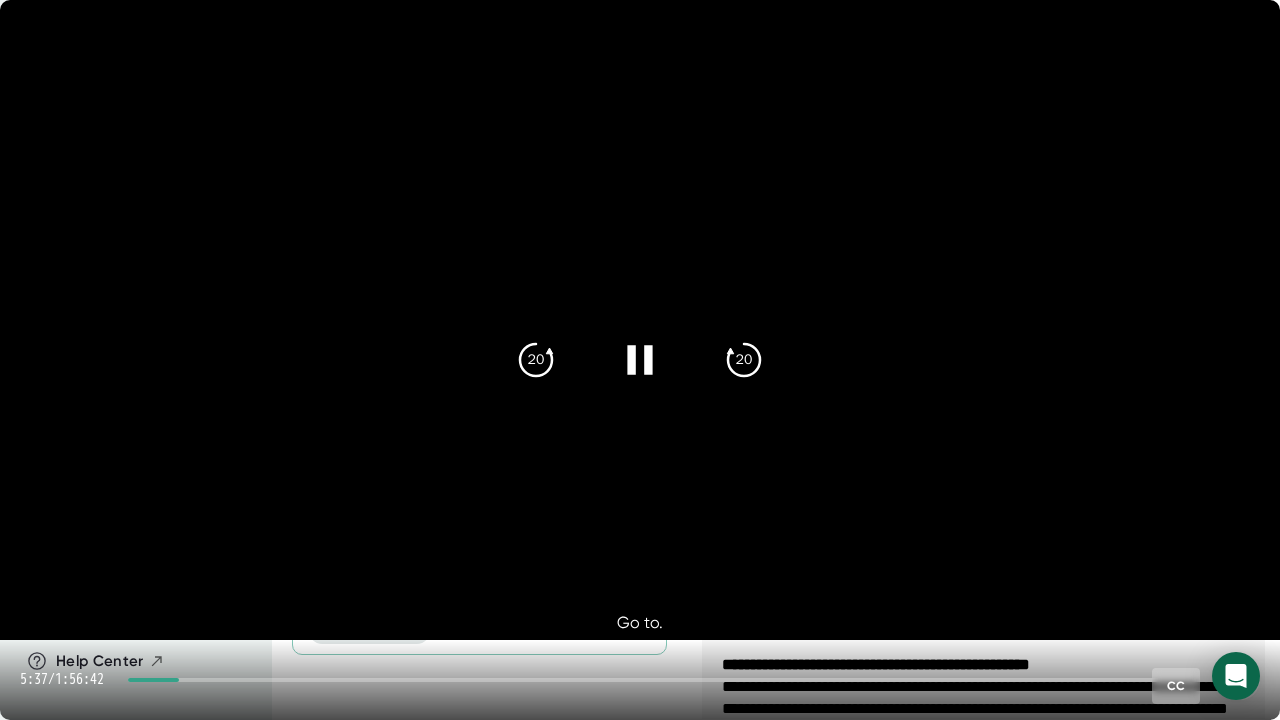 click 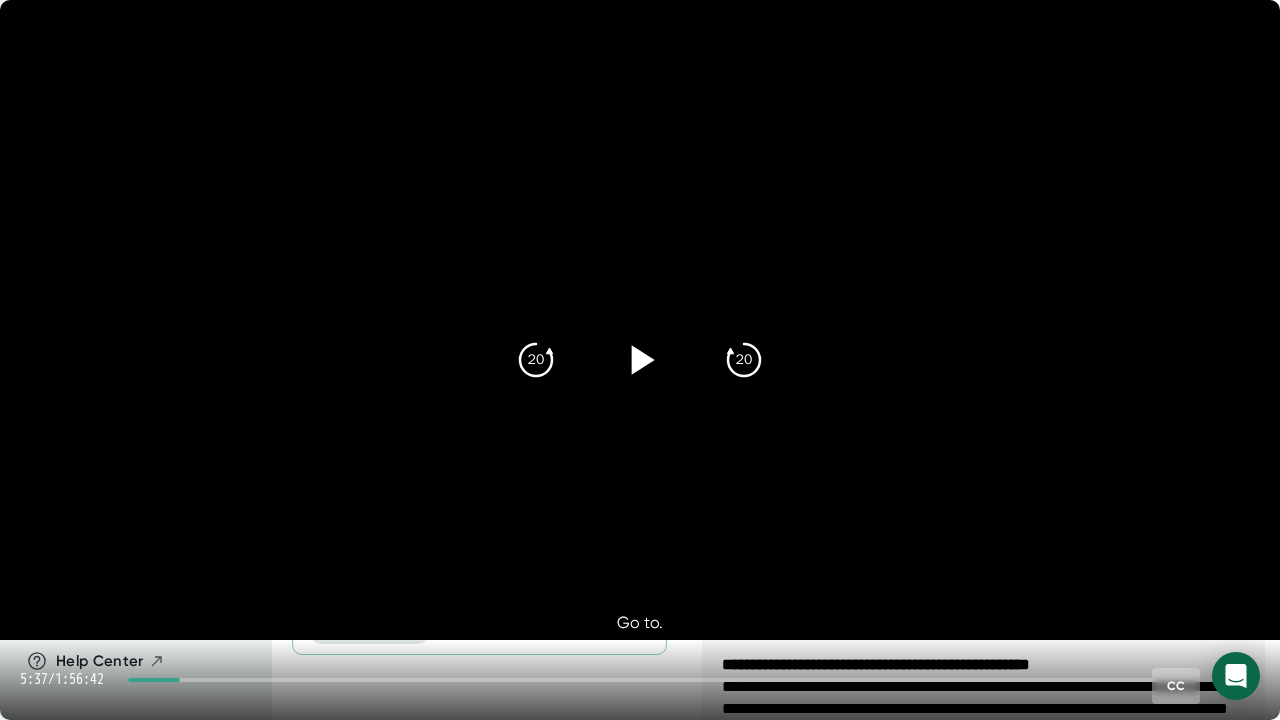 click 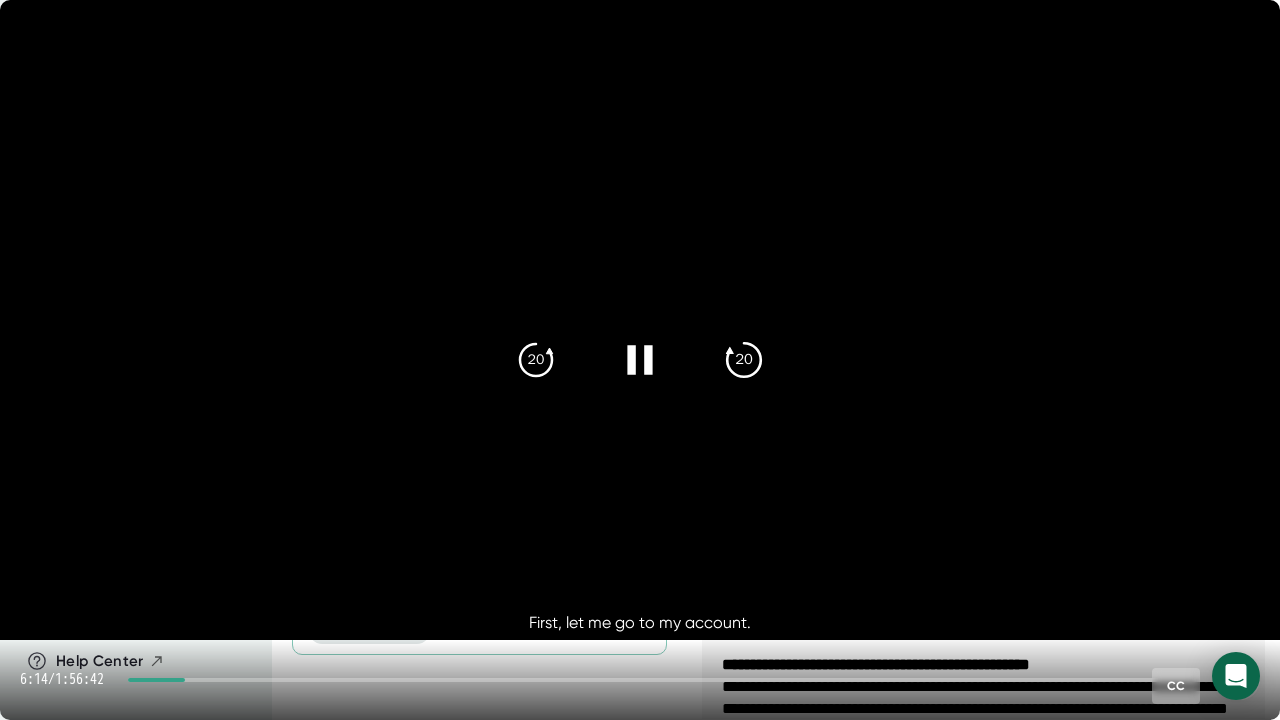click on "20" 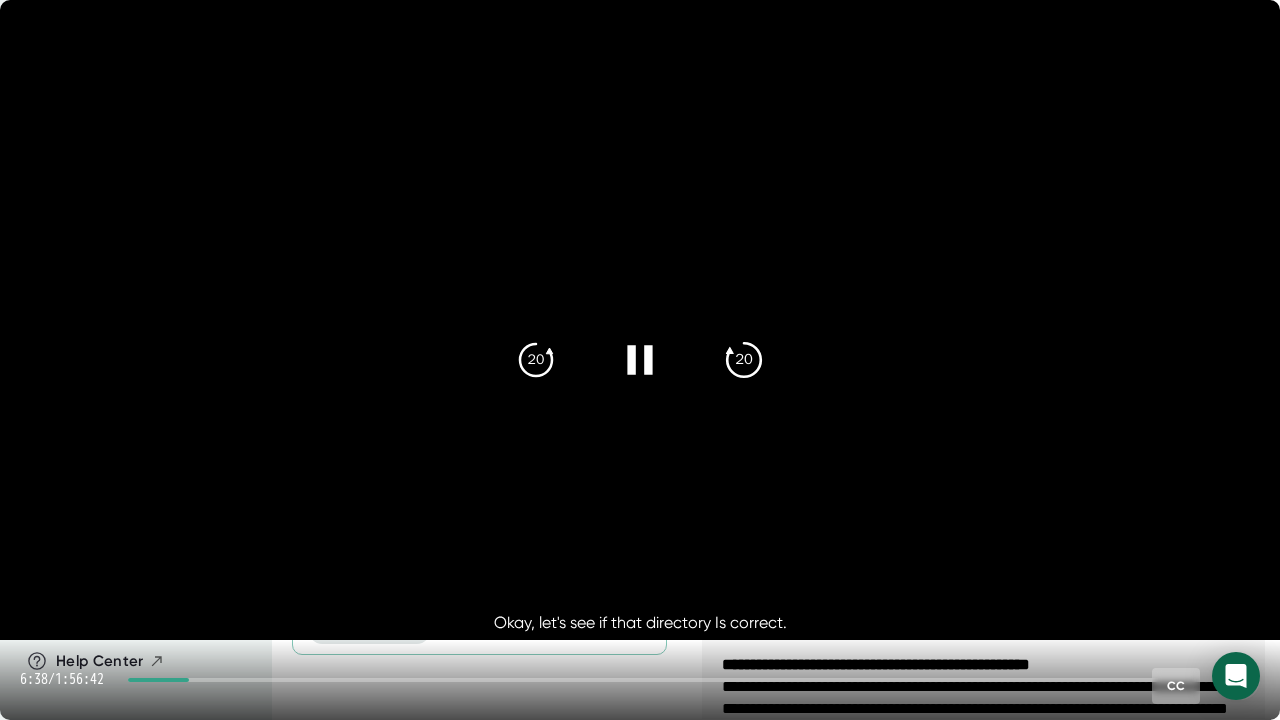 click 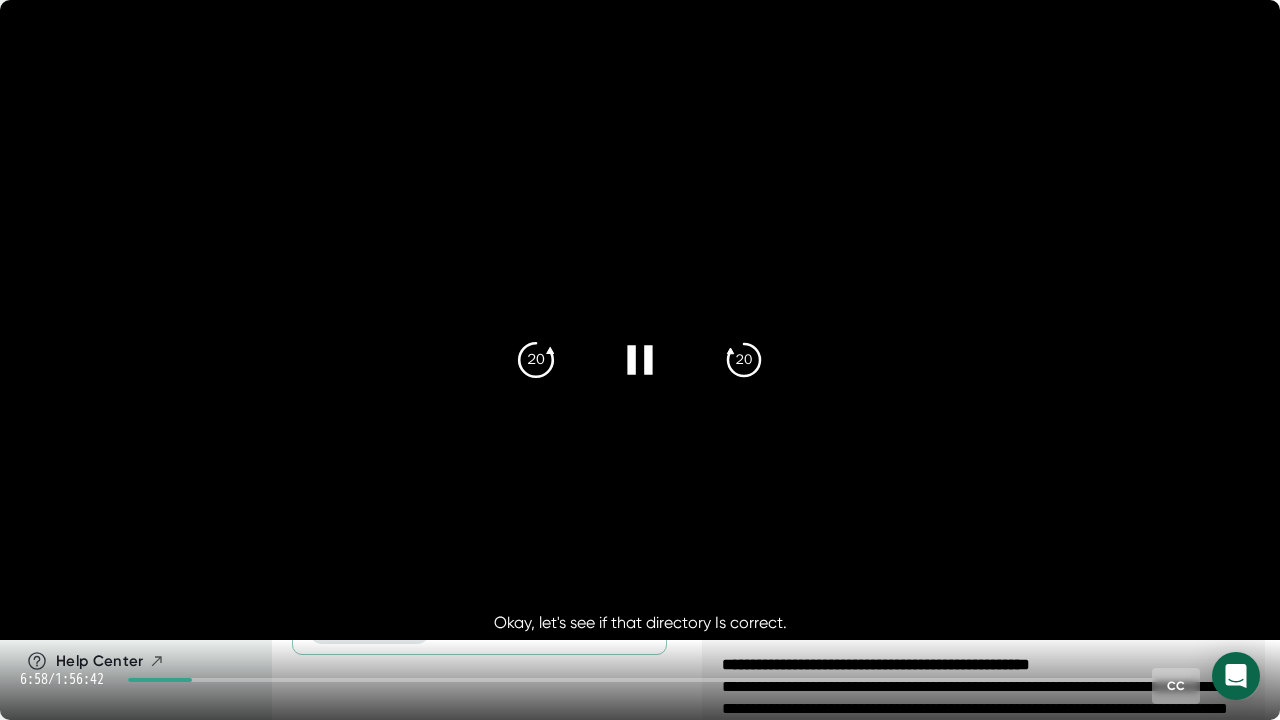click on "20" 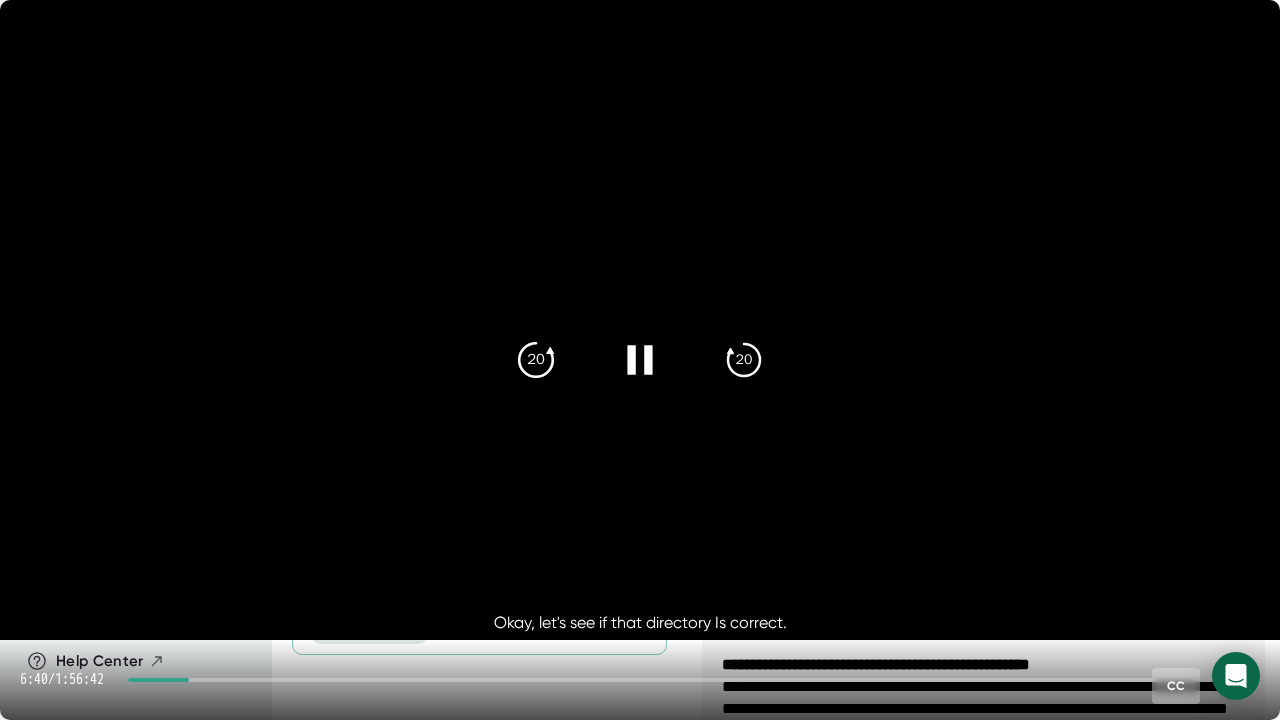 click on "20" 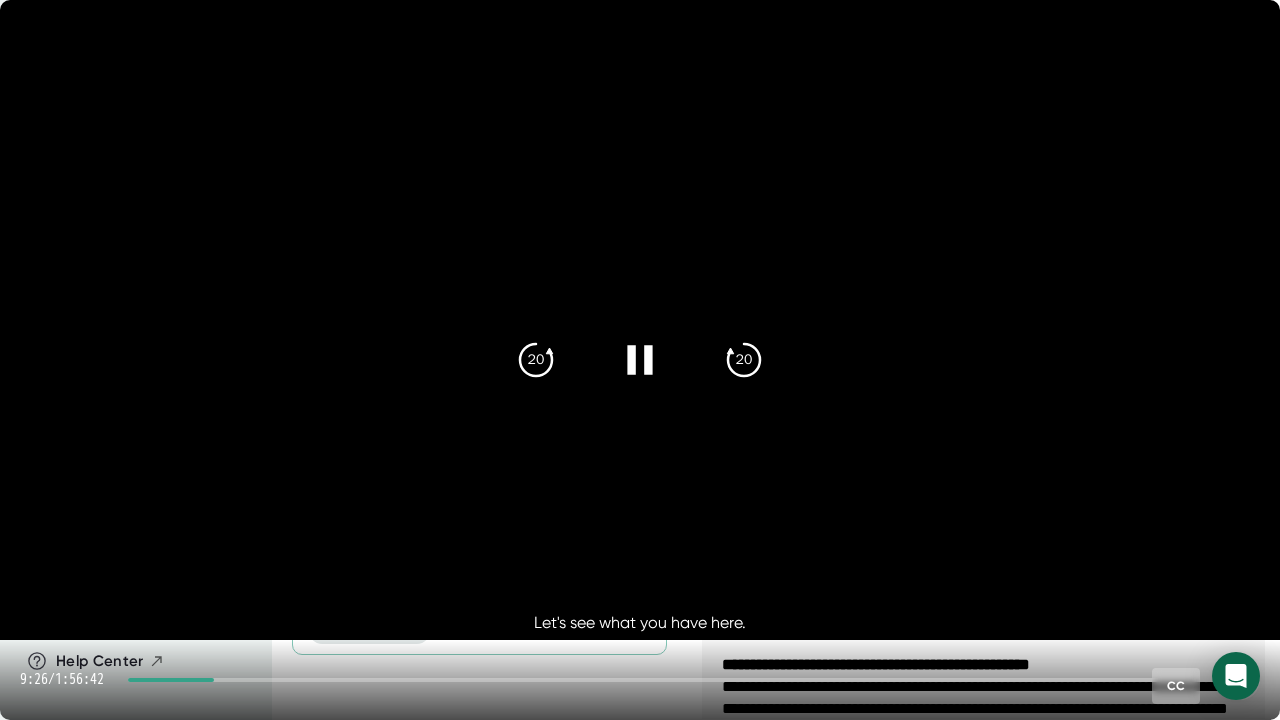 click 